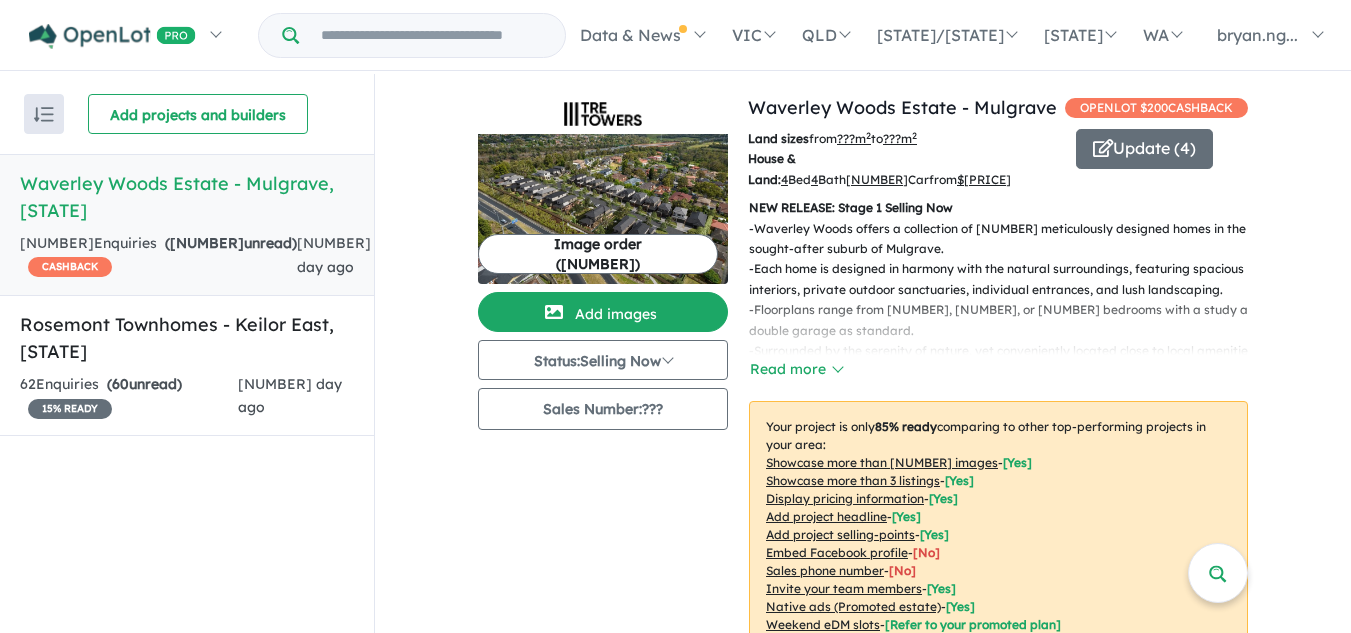 scroll, scrollTop: 0, scrollLeft: 0, axis: both 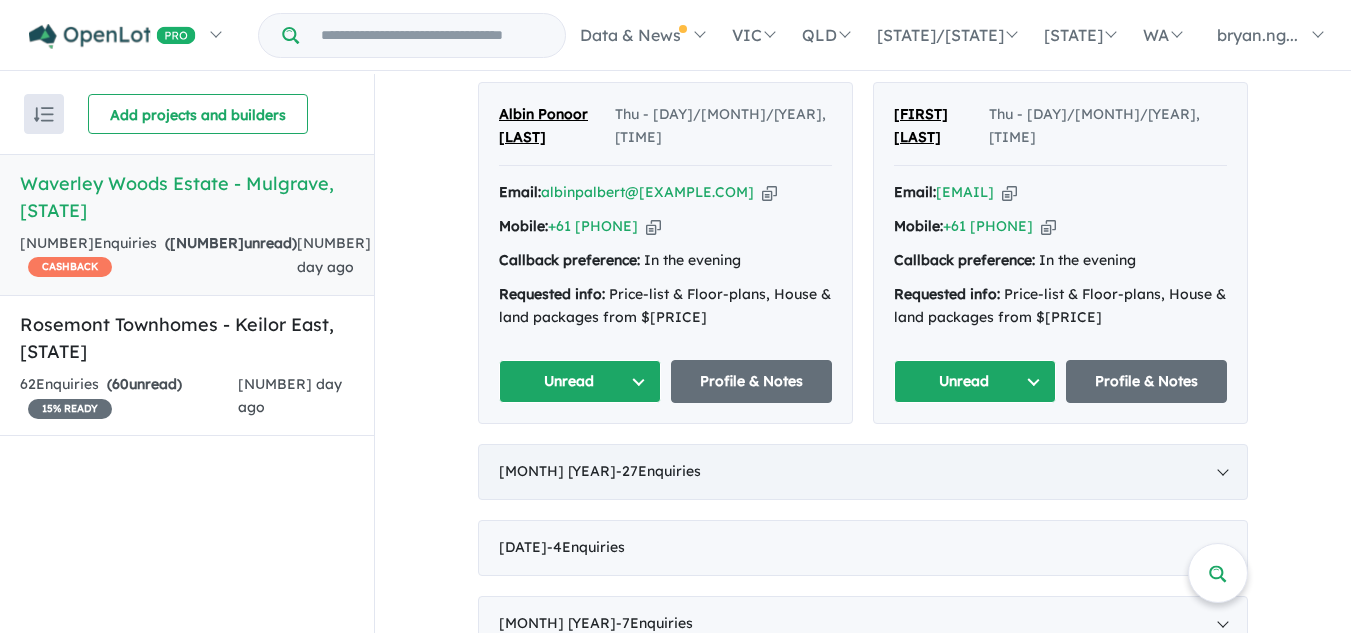 click on "[DATE] - [NUMBER] Enquir ies (0 unread)" at bounding box center [863, 472] 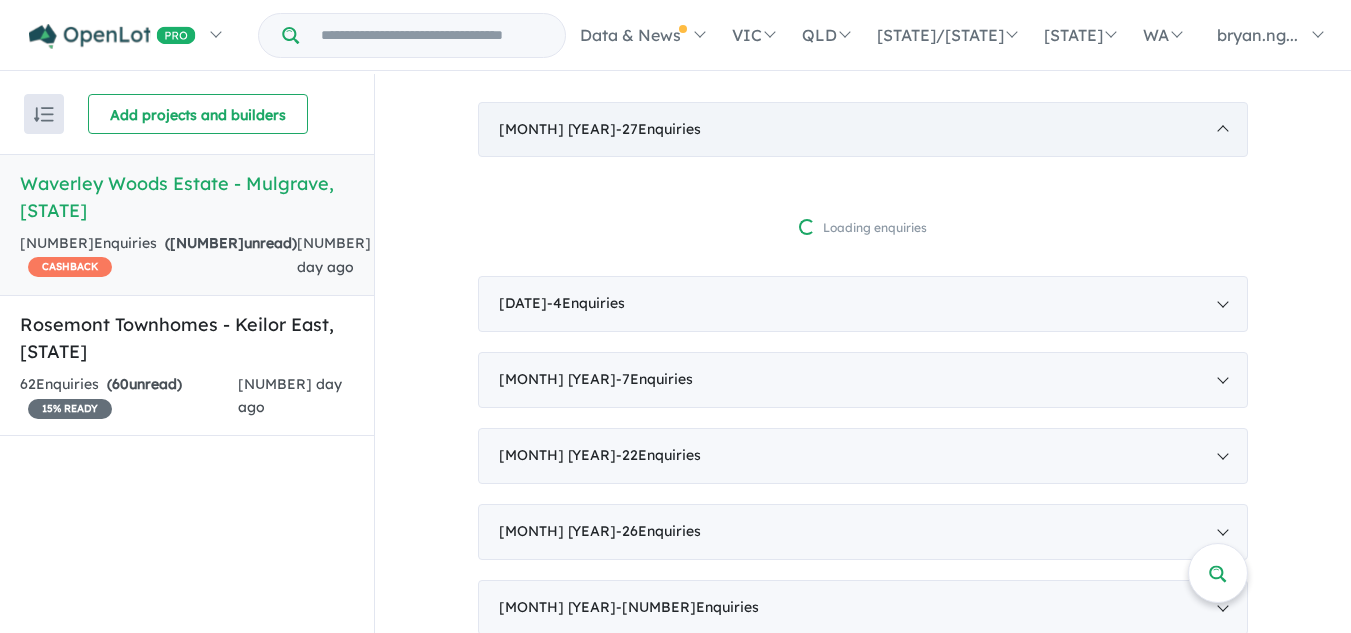 scroll, scrollTop: 3, scrollLeft: 0, axis: vertical 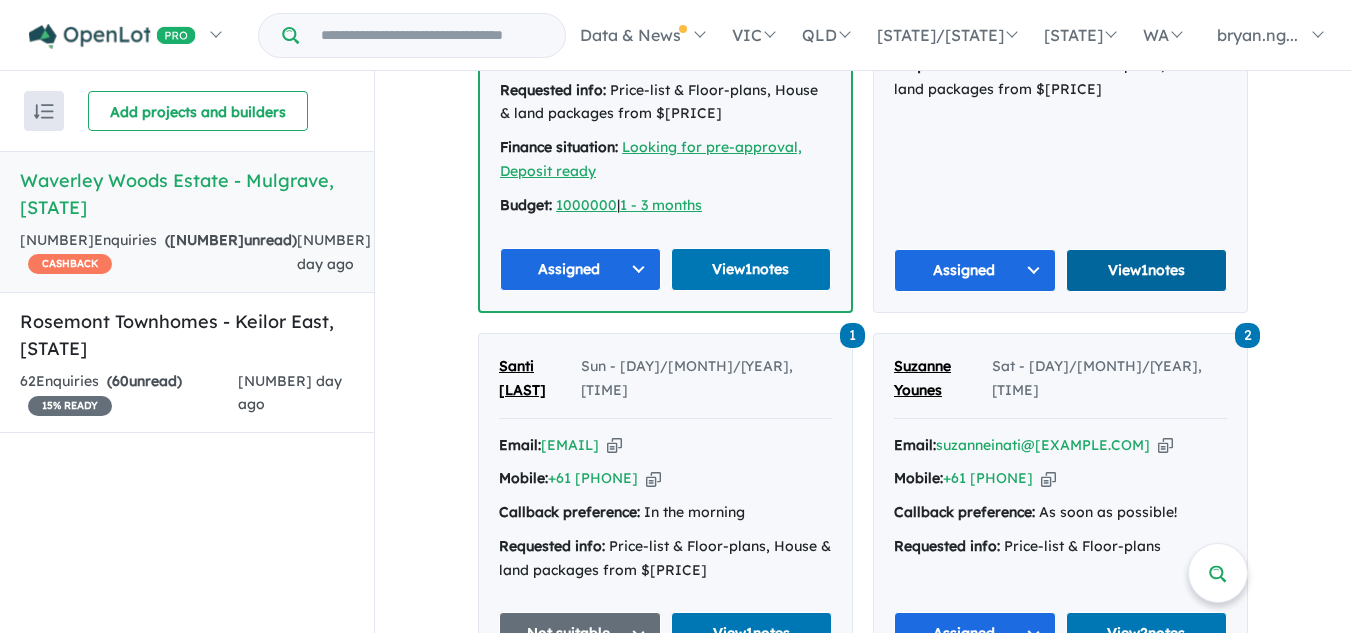 click on "View  1  notes" at bounding box center [1147, 270] 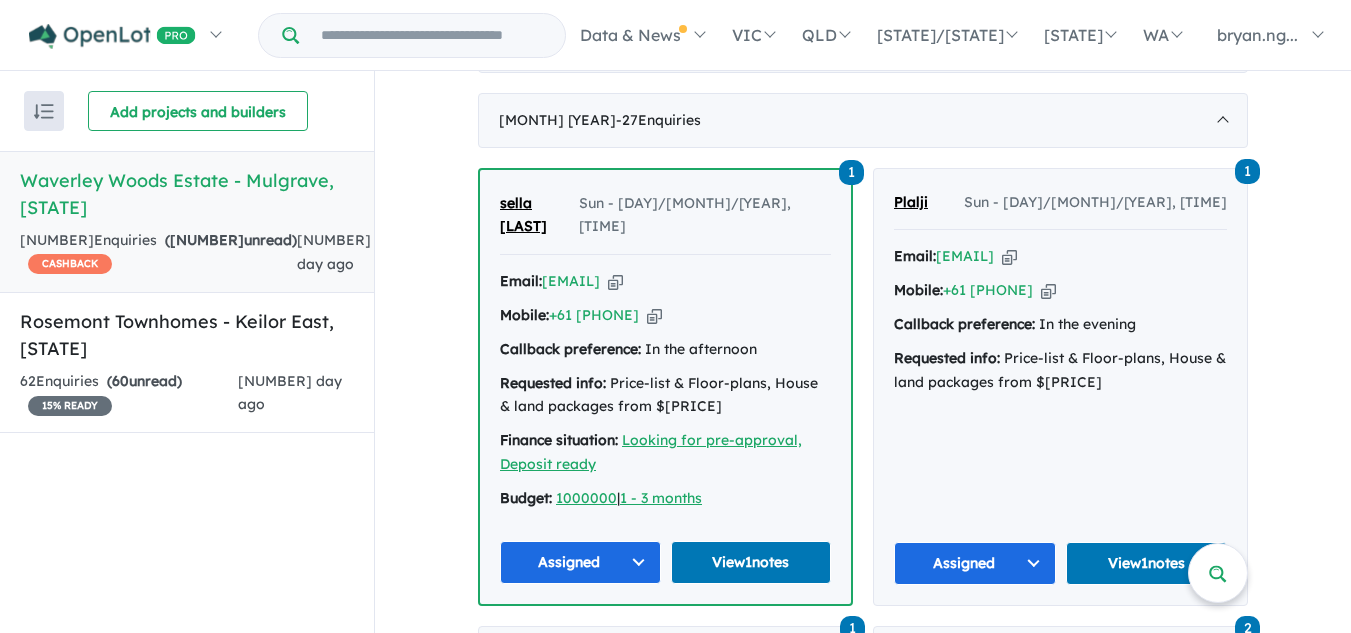 scroll, scrollTop: 856, scrollLeft: 0, axis: vertical 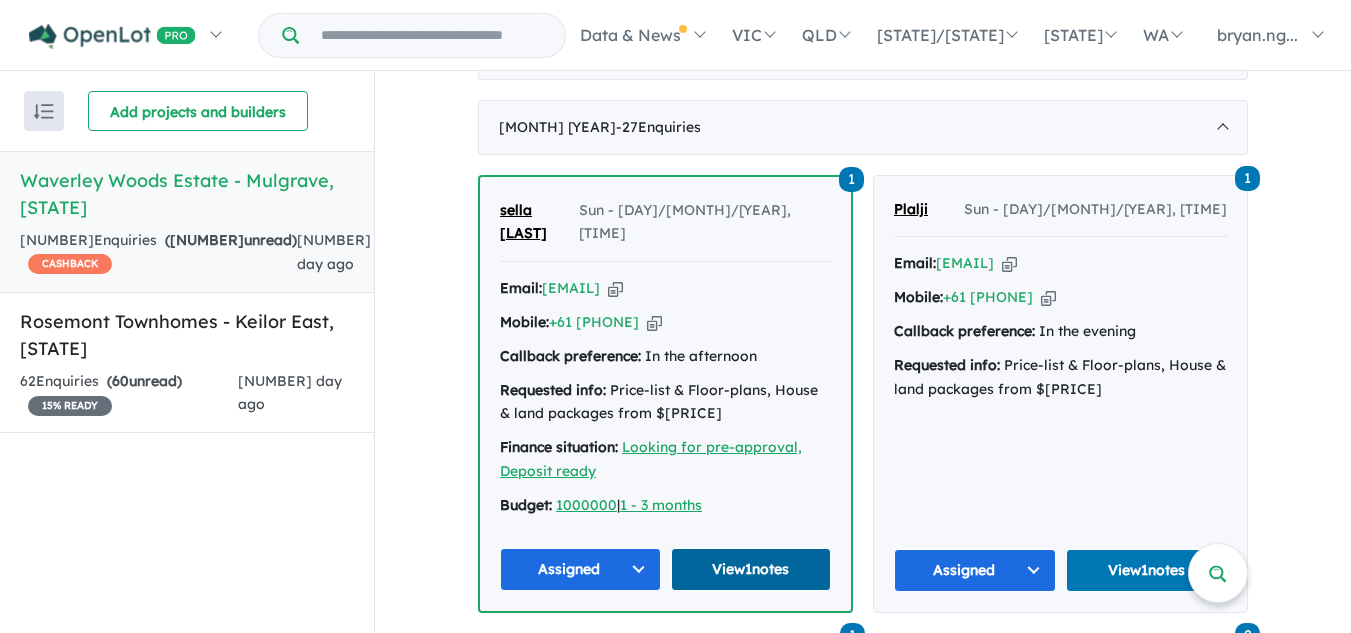 click on "View  1  notes" at bounding box center [751, 569] 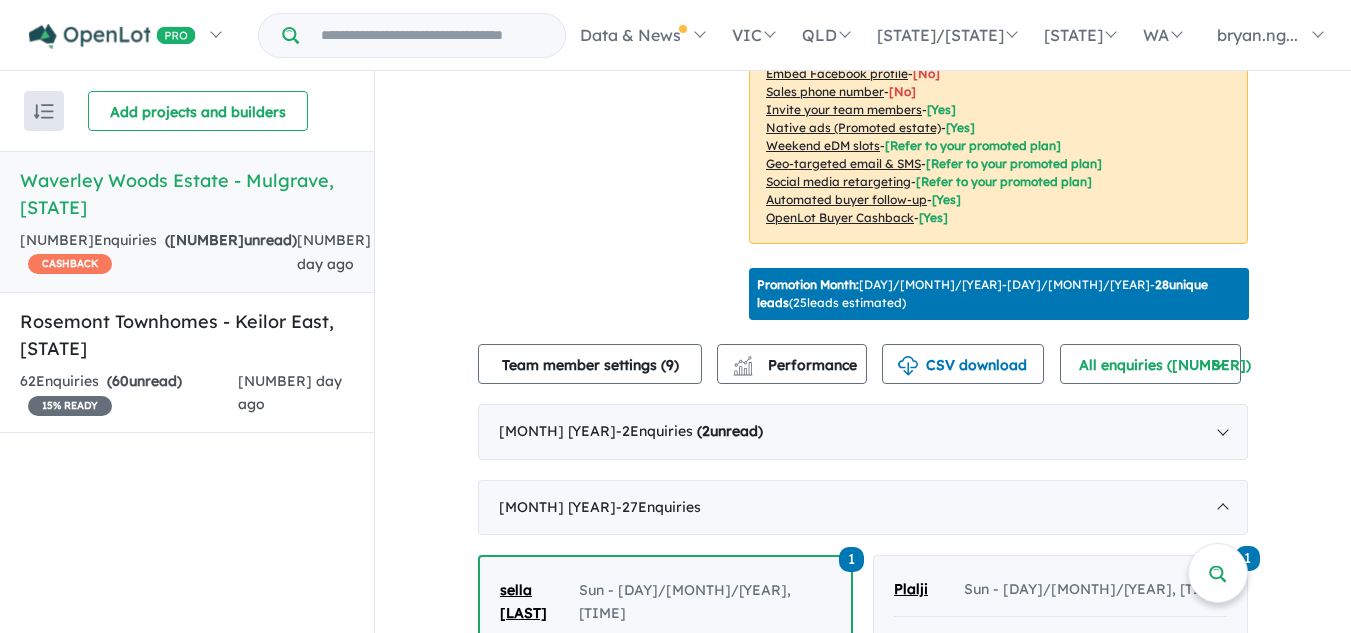 scroll, scrollTop: 656, scrollLeft: 0, axis: vertical 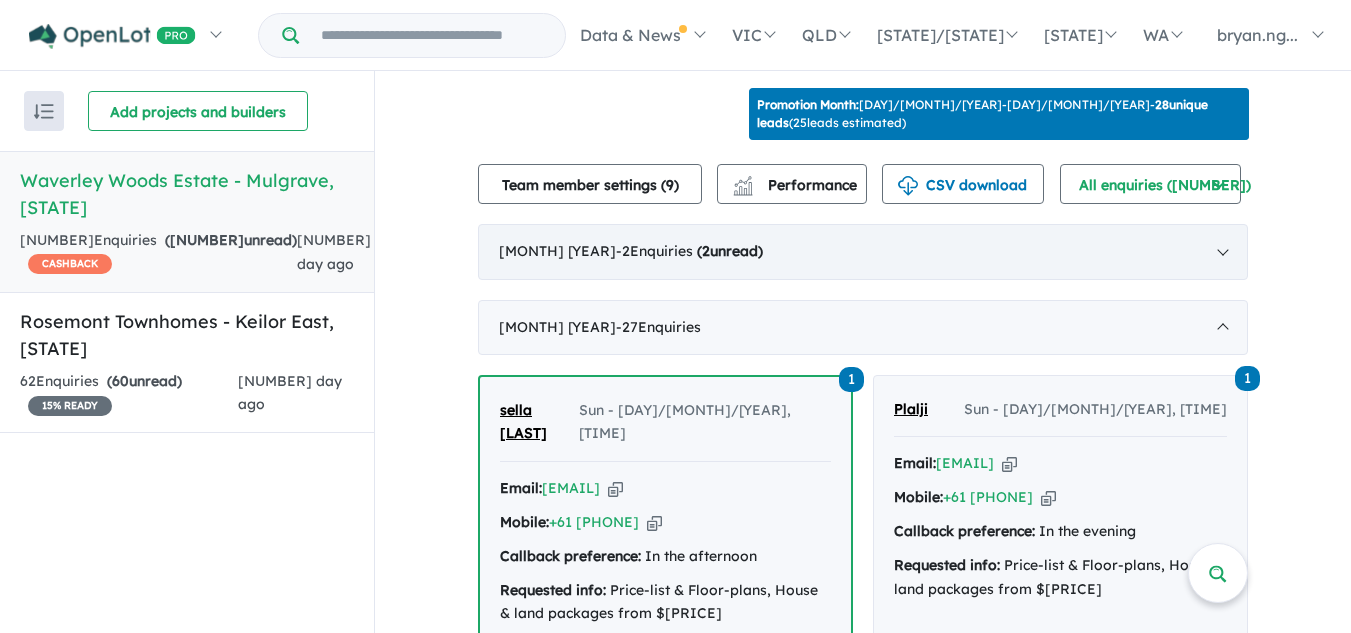 click on "July 2025  -  2  Enquir ies   ( 2  unread)" at bounding box center (863, 252) 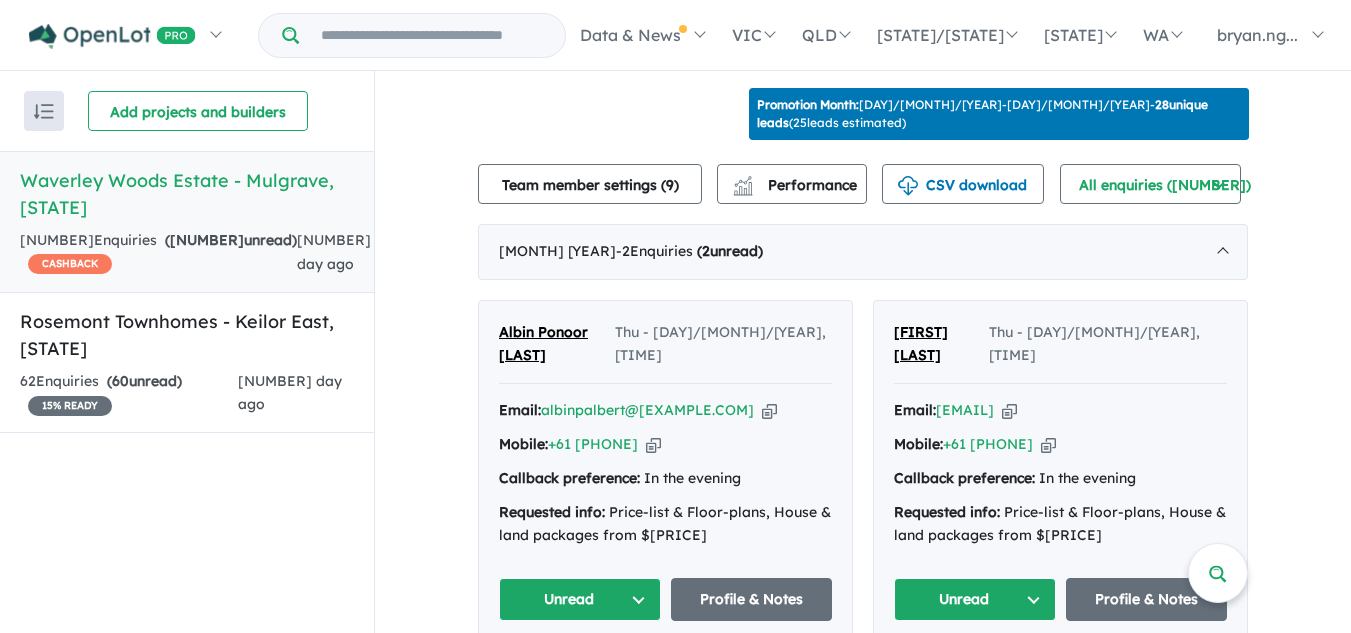 scroll, scrollTop: 956, scrollLeft: 0, axis: vertical 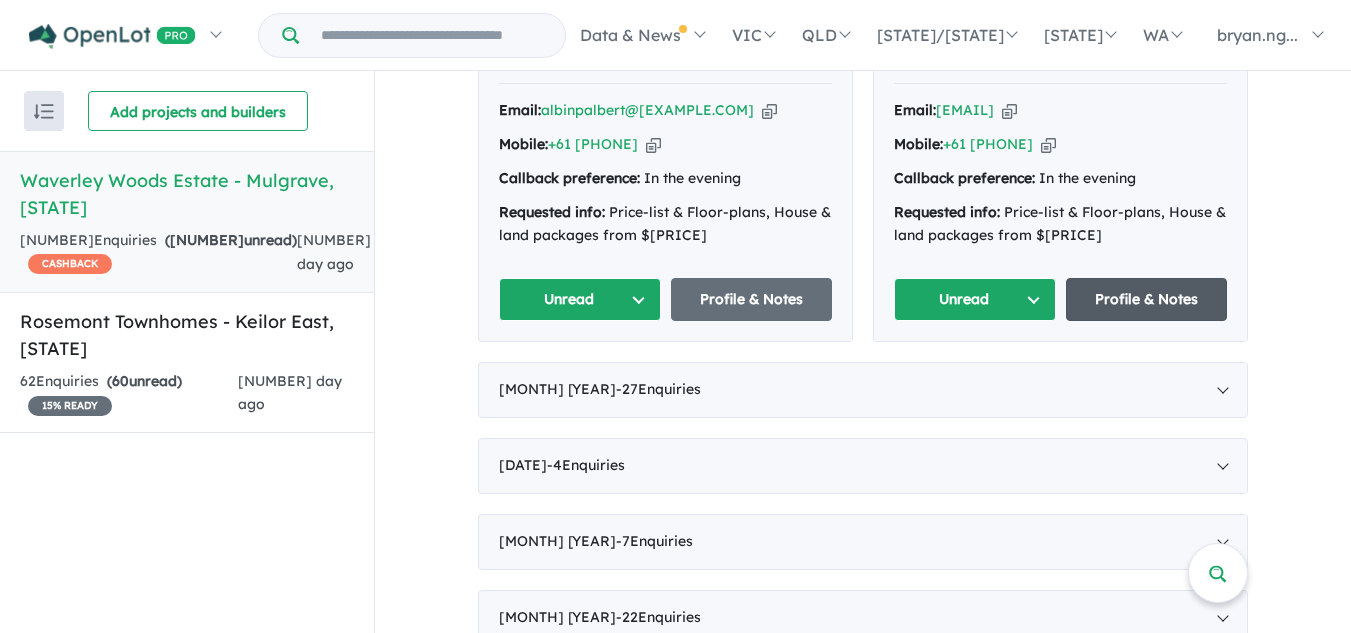 click on "Profile & Notes" at bounding box center (1147, 299) 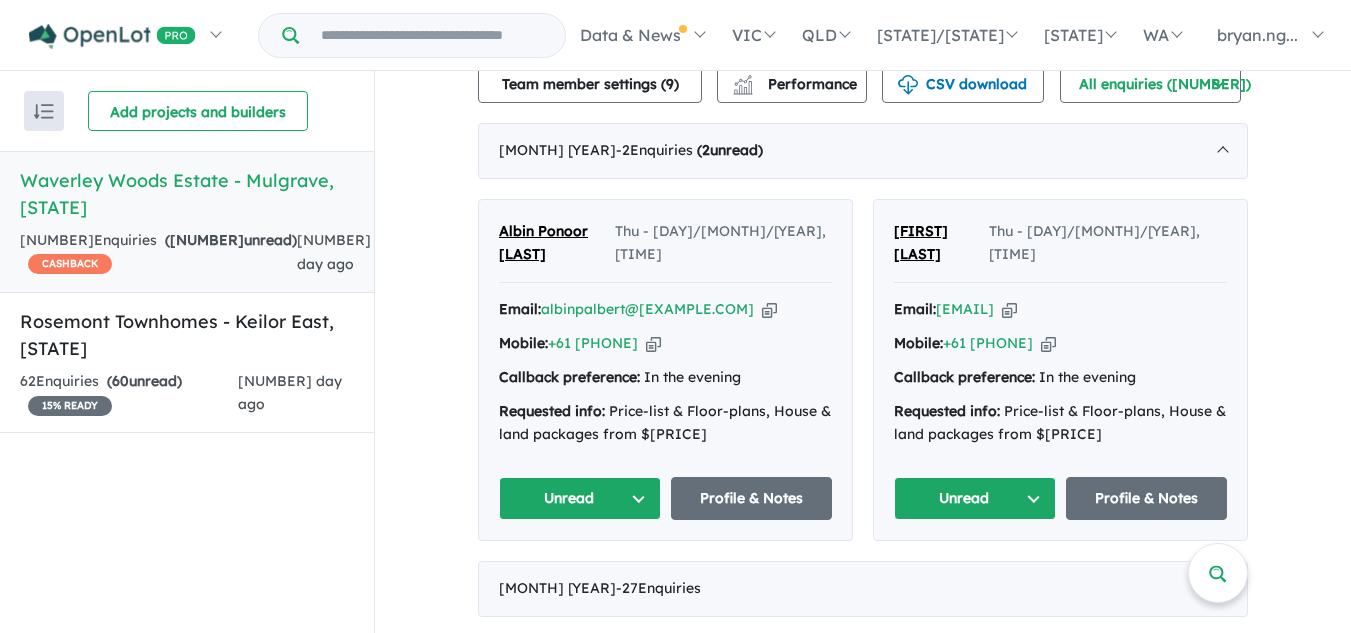 scroll, scrollTop: 756, scrollLeft: 0, axis: vertical 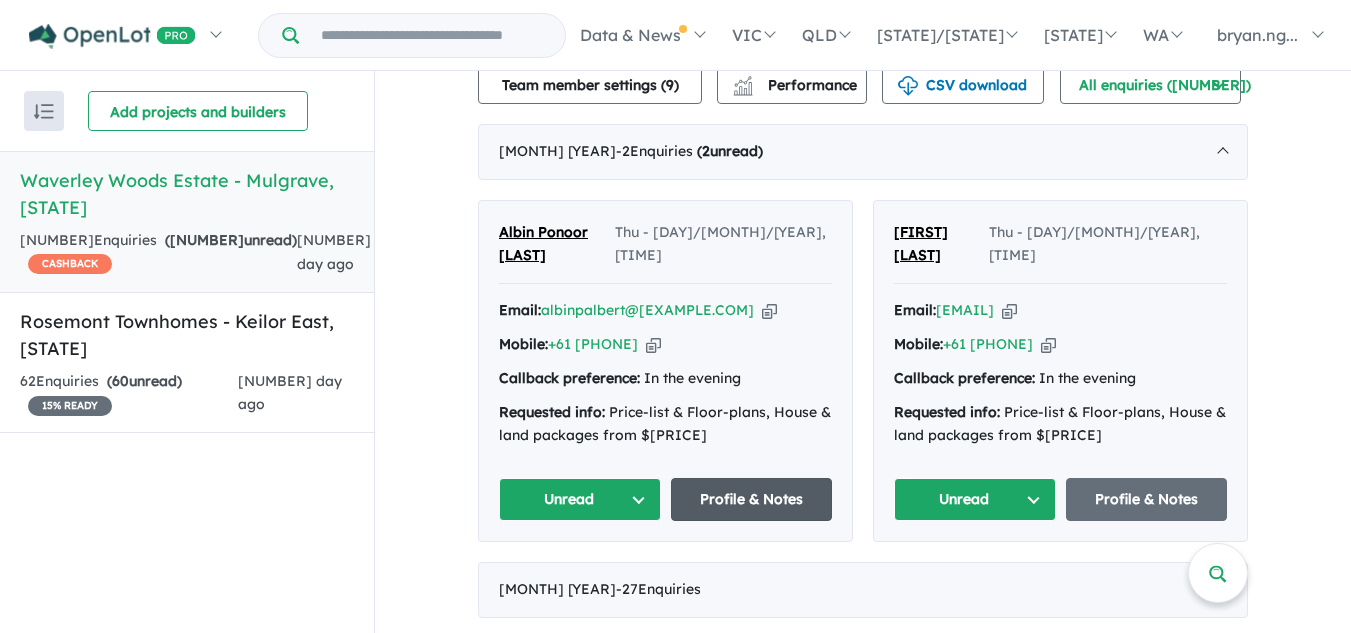 click on "Profile & Notes" at bounding box center (752, 499) 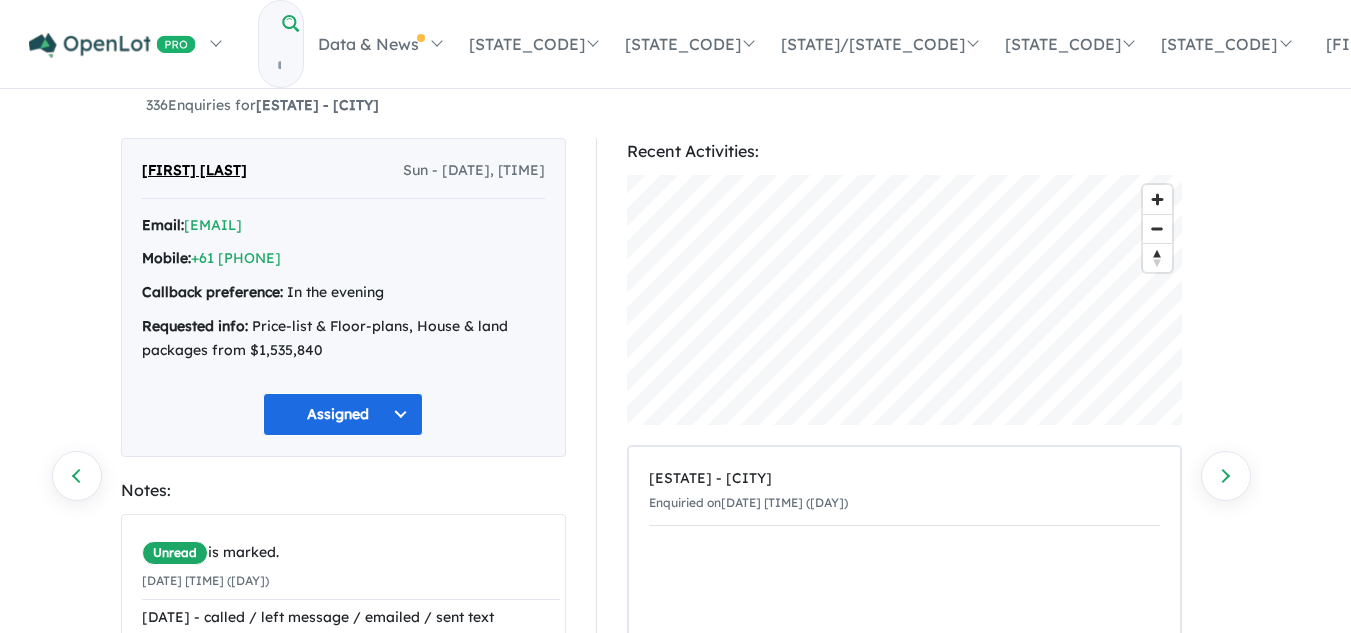 scroll, scrollTop: 353, scrollLeft: 0, axis: vertical 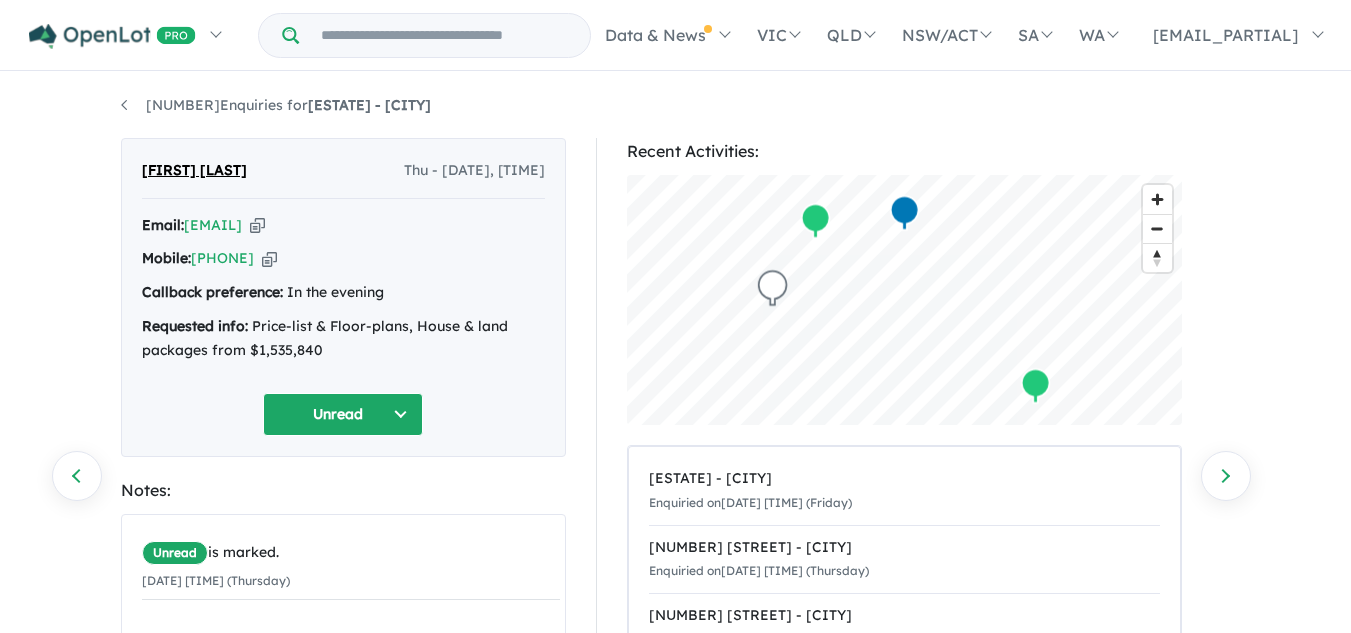 drag, startPoint x: 301, startPoint y: 255, endPoint x: 199, endPoint y: 248, distance: 102.239914 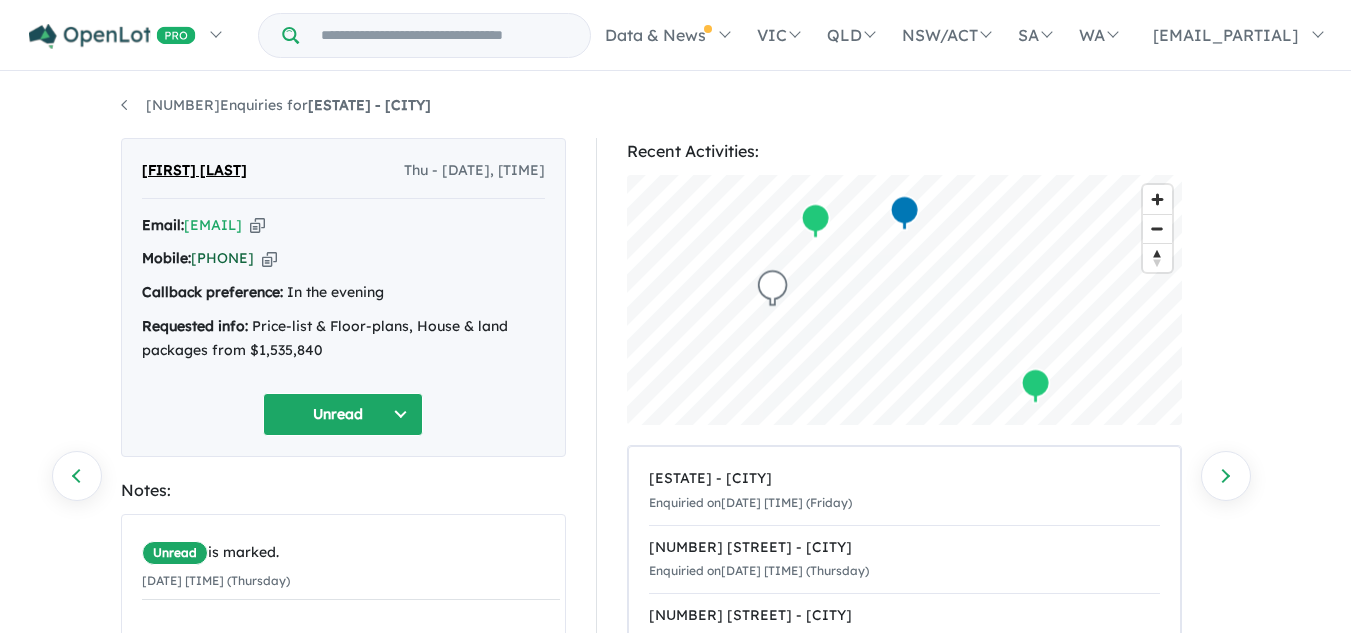 copy on "[PHONE]" 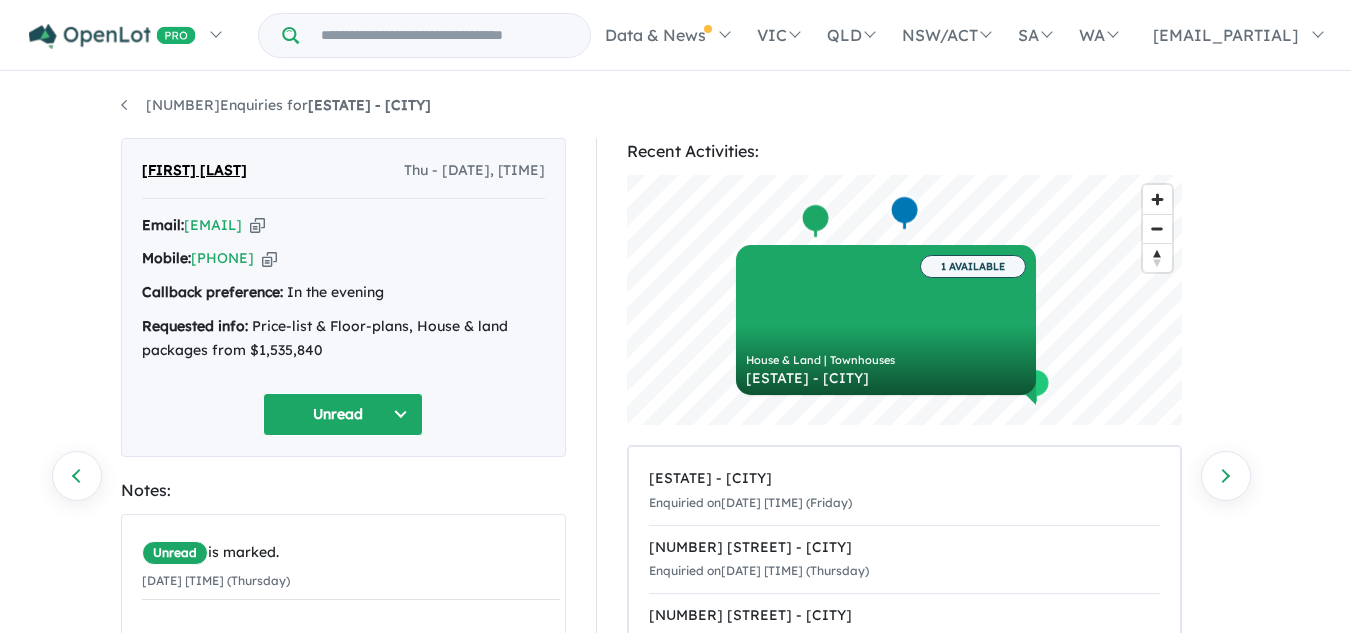 click on "Mobile:  [PHONE] Copied!" at bounding box center (343, 259) 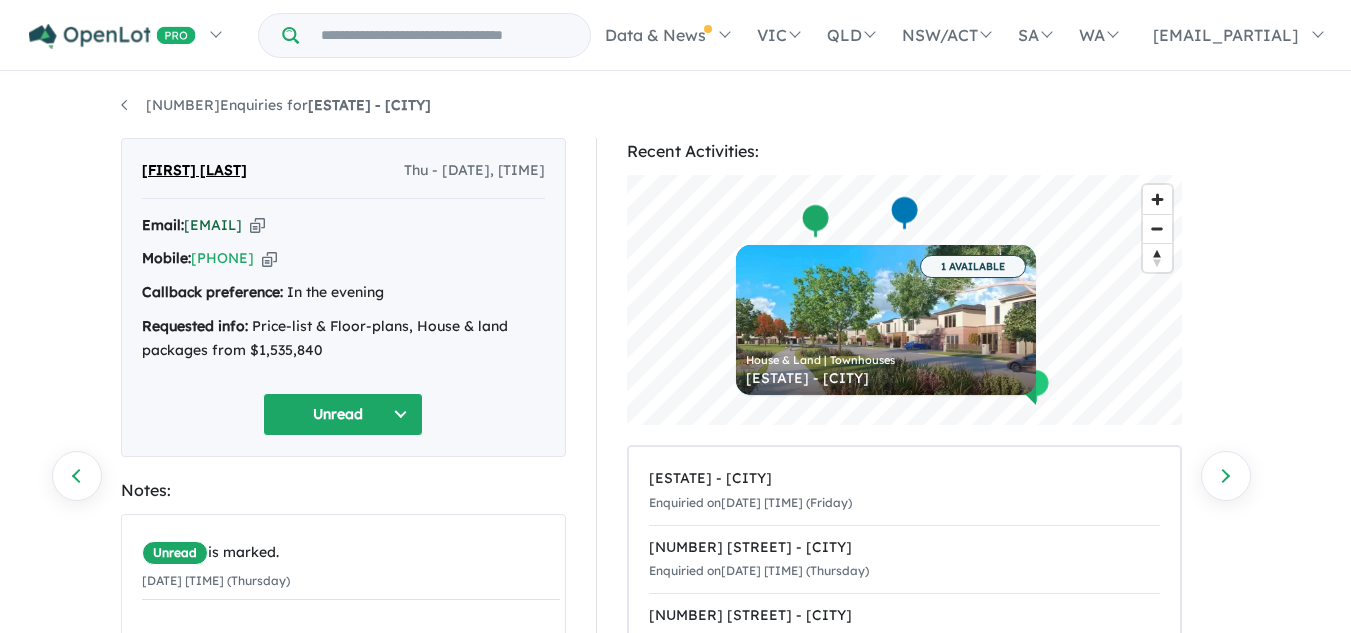 click on "[EMAIL]" at bounding box center (213, 225) 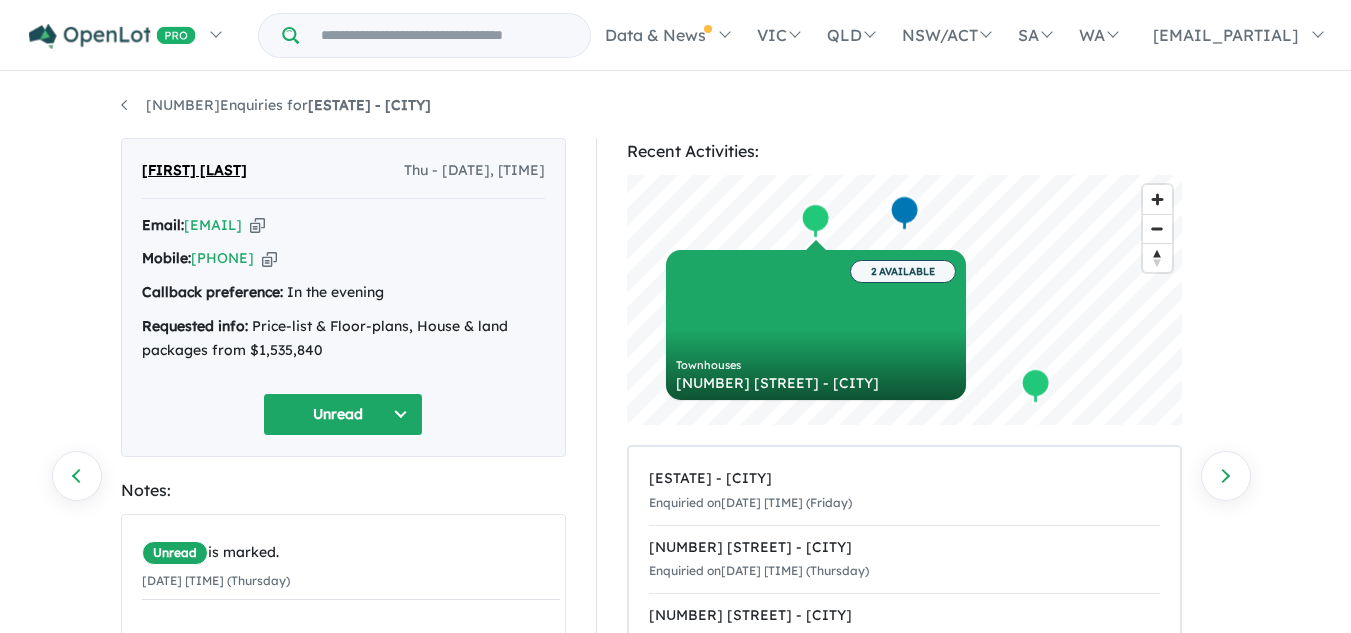 scroll, scrollTop: 0, scrollLeft: 0, axis: both 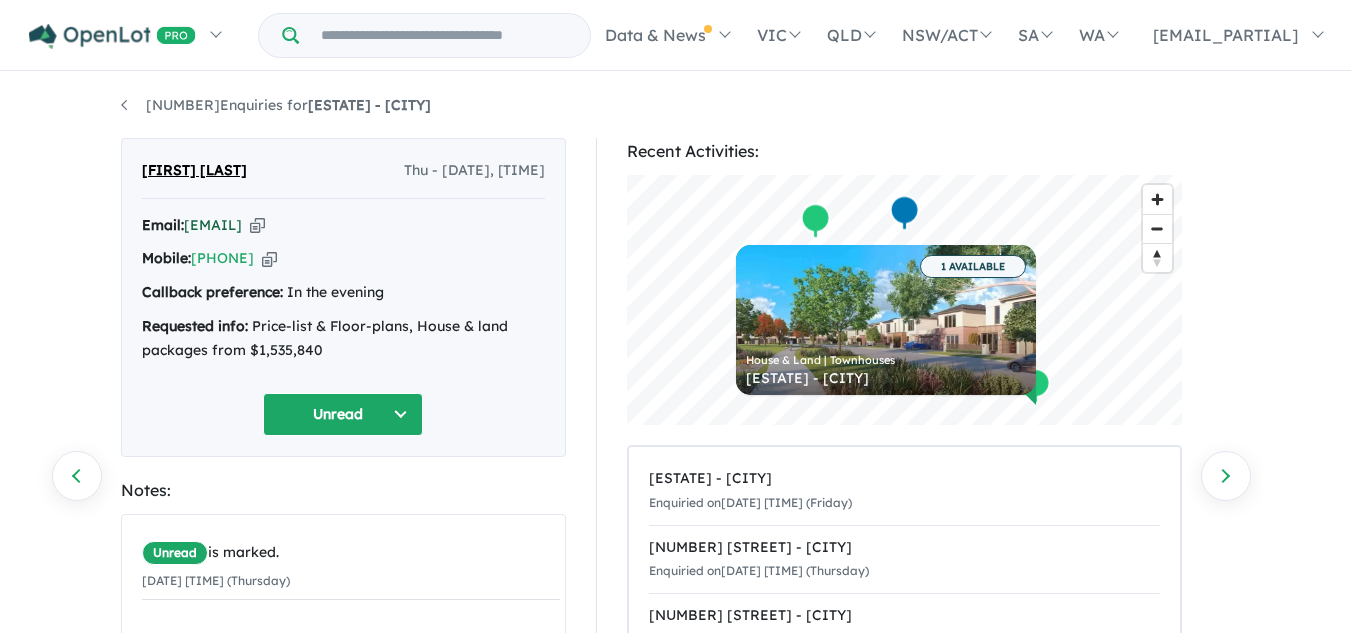 click on "[EMAIL]" at bounding box center [213, 225] 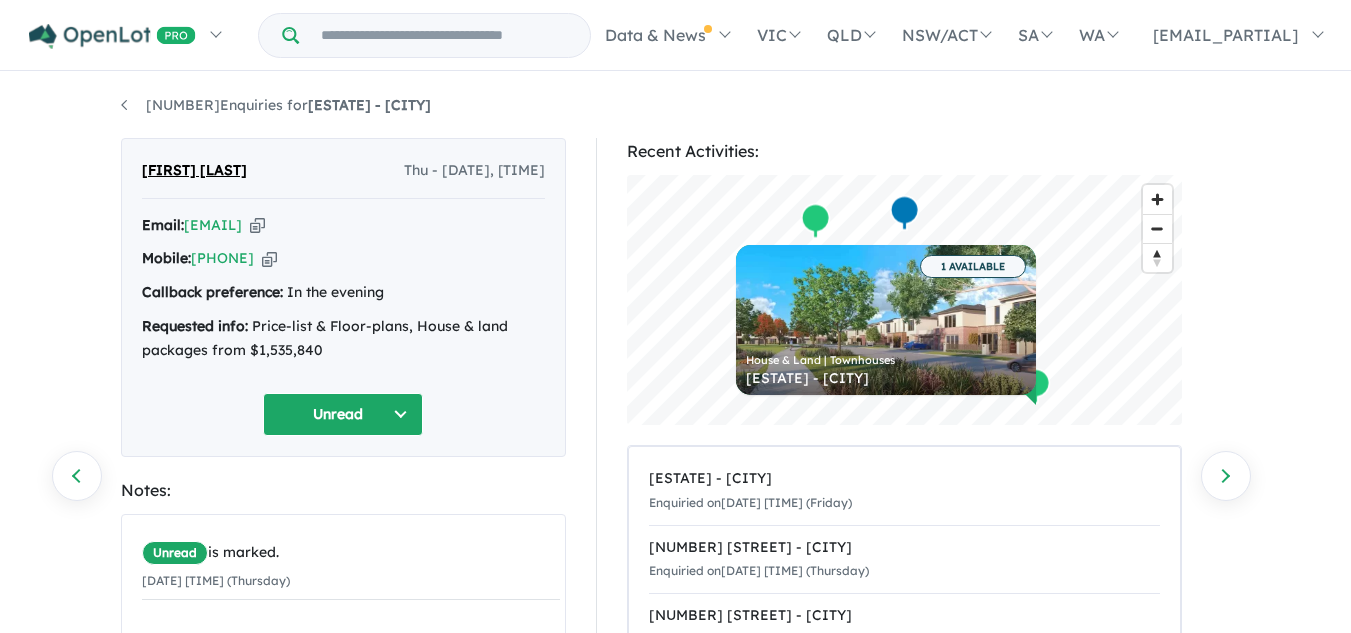 drag, startPoint x: 183, startPoint y: 169, endPoint x: 80, endPoint y: 213, distance: 112.00446 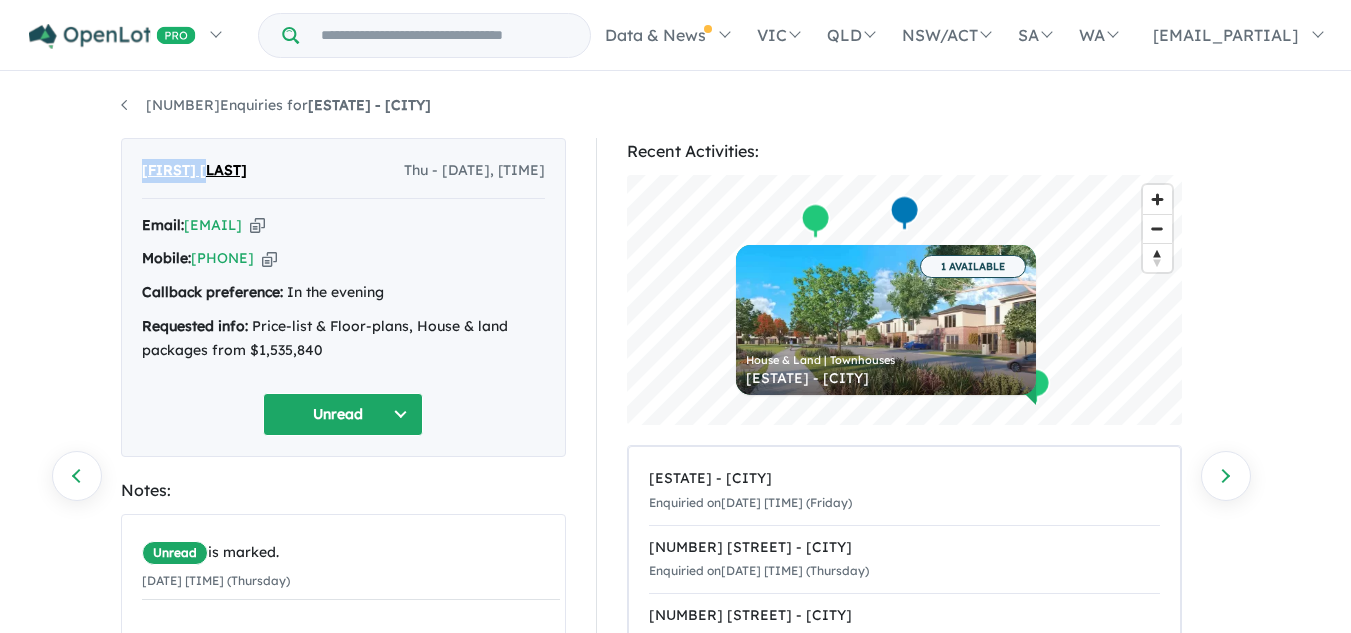 drag, startPoint x: 203, startPoint y: 170, endPoint x: 136, endPoint y: 171, distance: 67.00746 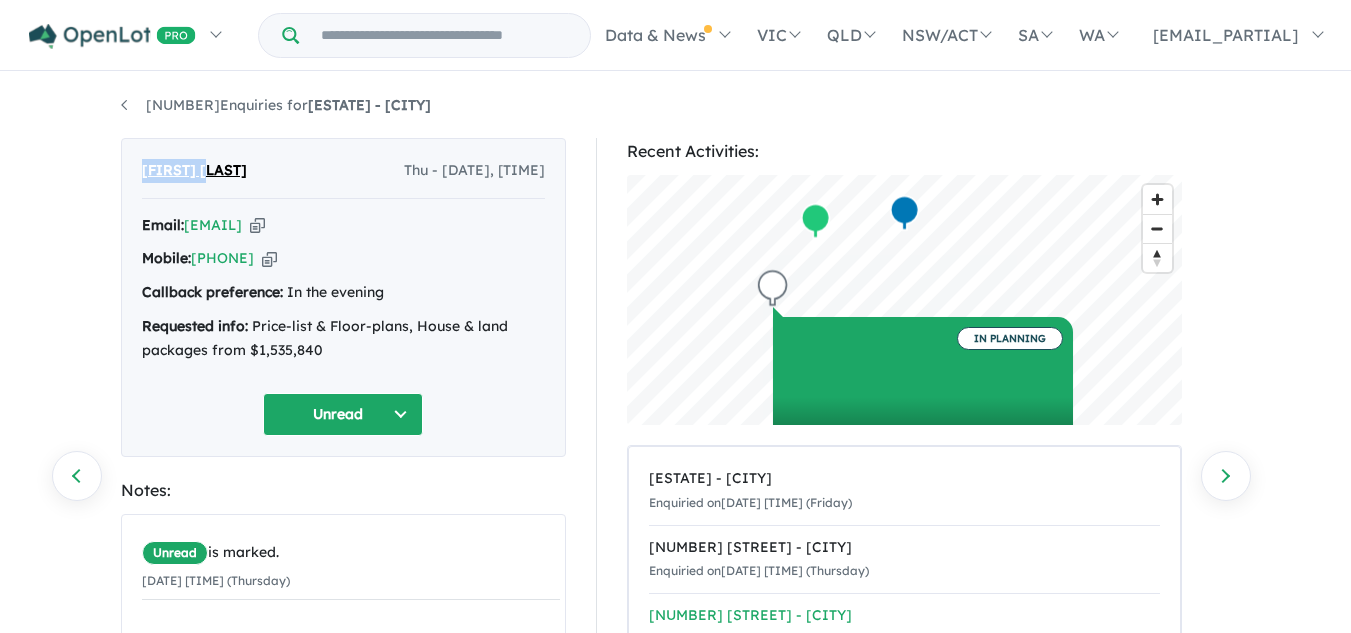 scroll, scrollTop: 0, scrollLeft: 0, axis: both 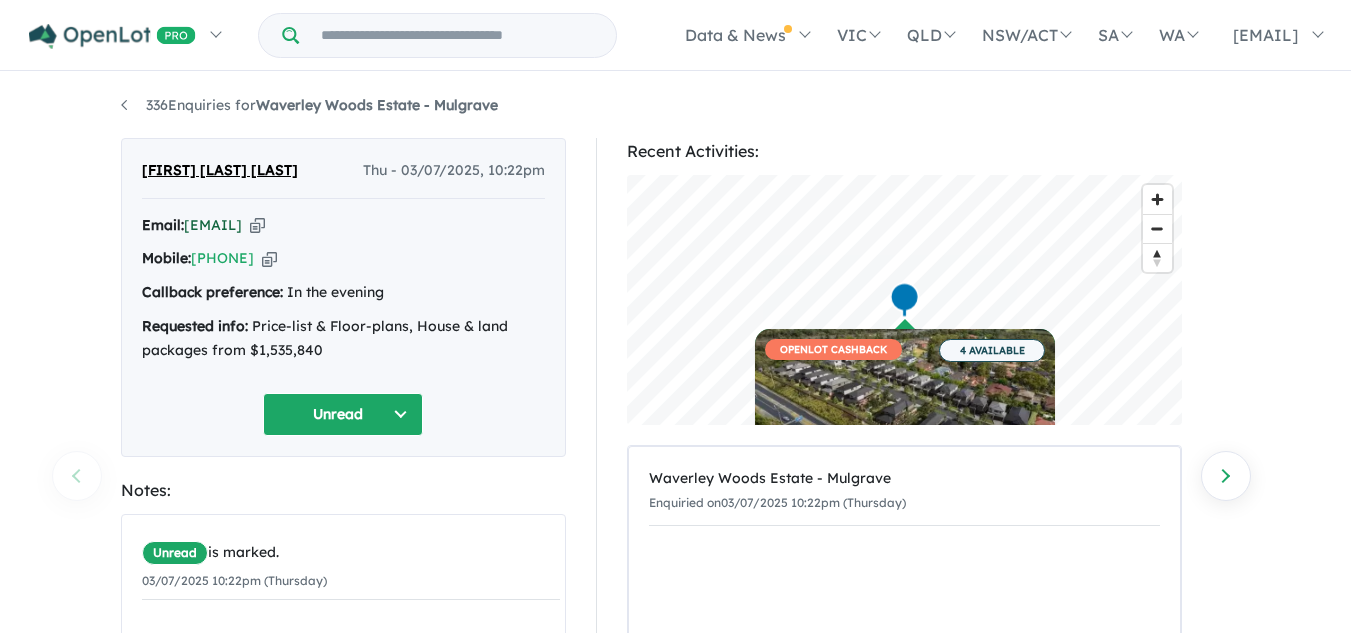 drag, startPoint x: 268, startPoint y: 257, endPoint x: 274, endPoint y: 224, distance: 33.54102 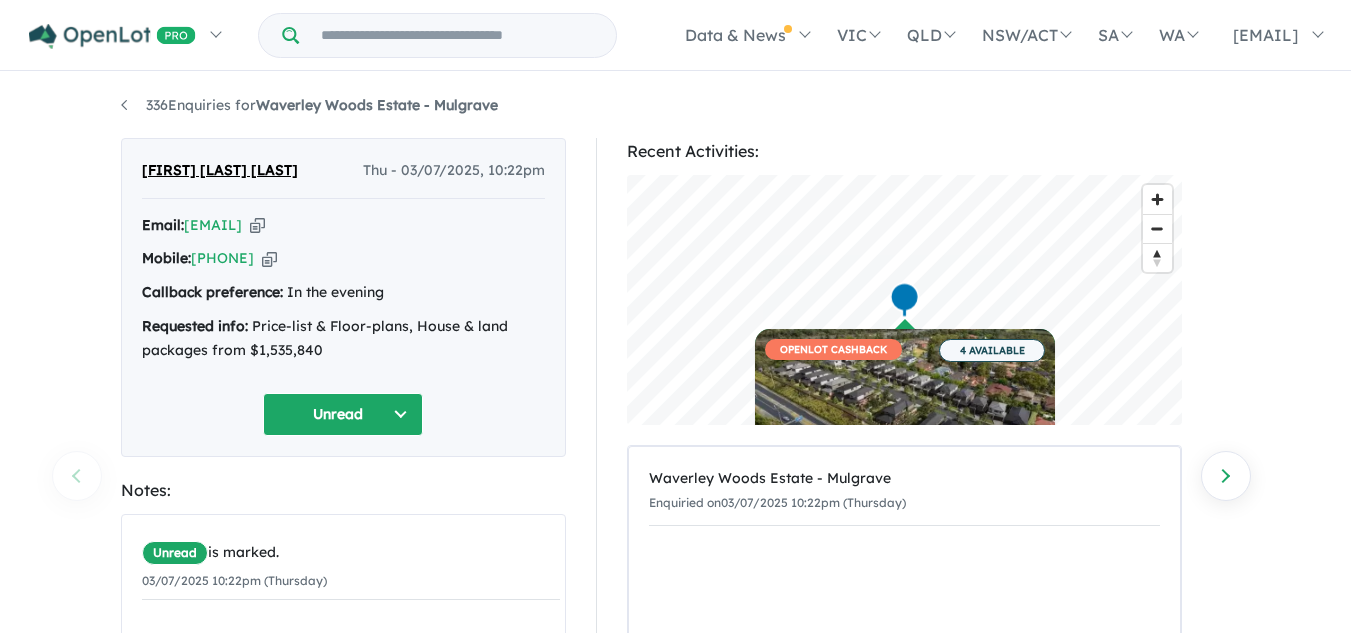 scroll, scrollTop: 0, scrollLeft: 0, axis: both 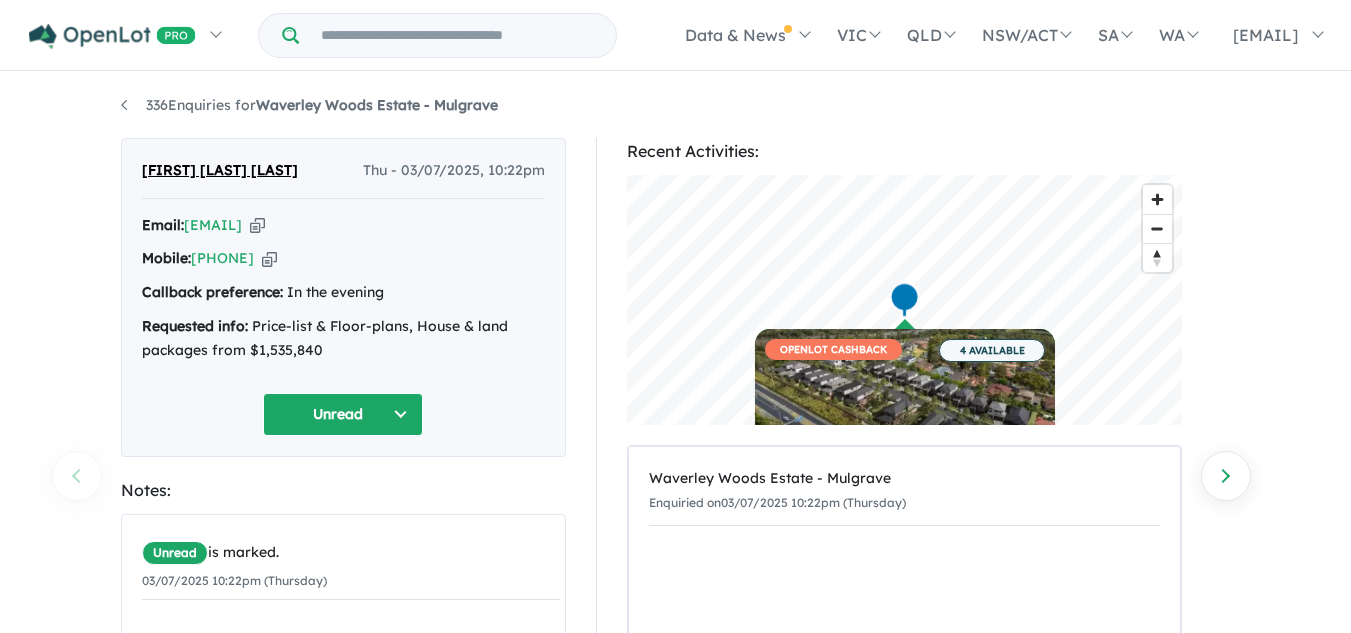 drag, startPoint x: 206, startPoint y: 172, endPoint x: 86, endPoint y: 400, distance: 257.65094 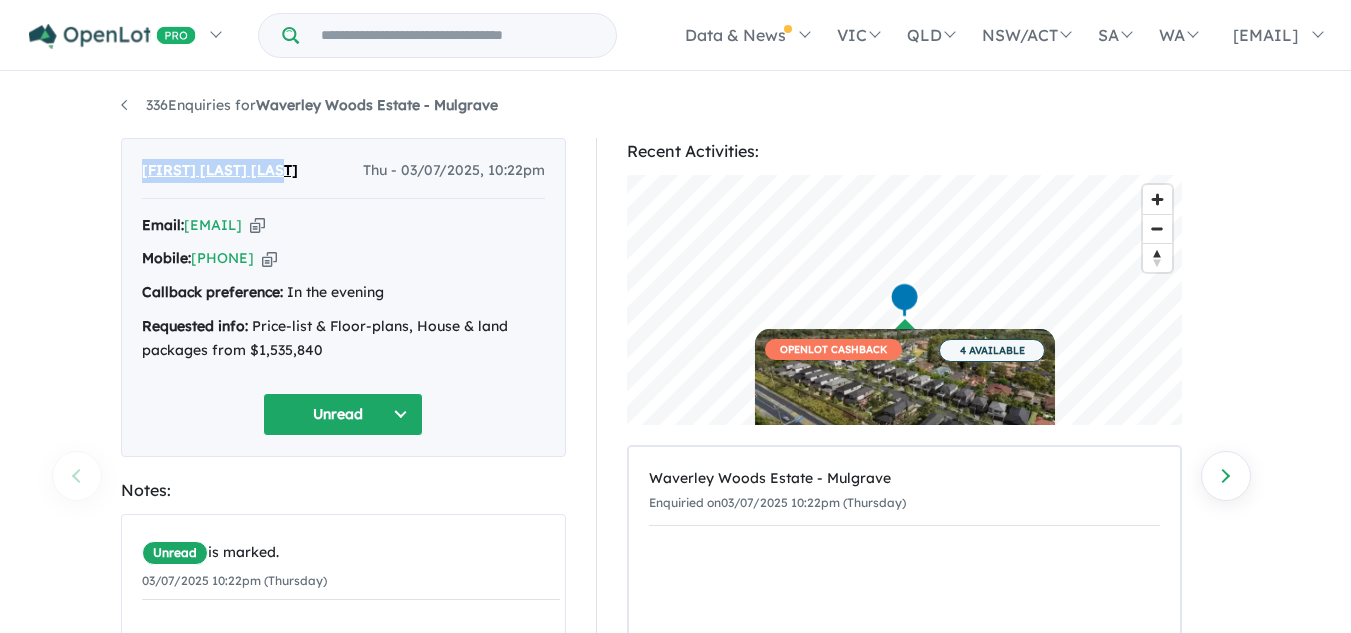 drag, startPoint x: 286, startPoint y: 174, endPoint x: 143, endPoint y: 170, distance: 143.05594 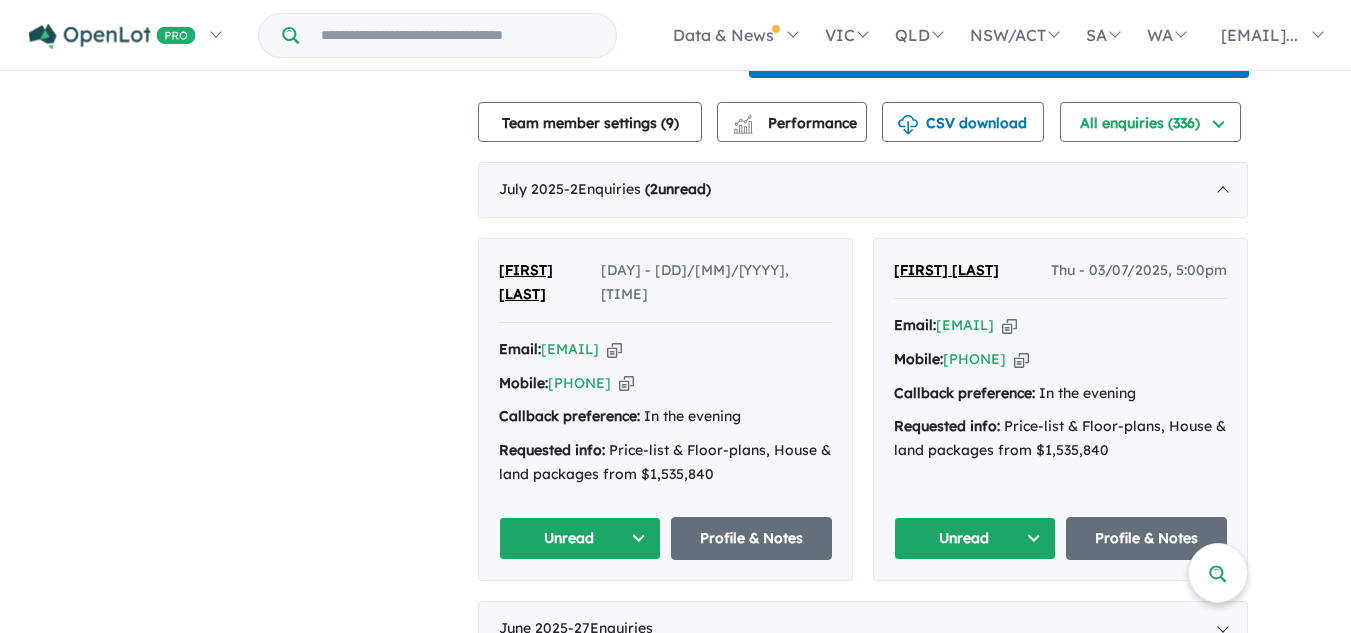 scroll, scrollTop: 3, scrollLeft: 0, axis: vertical 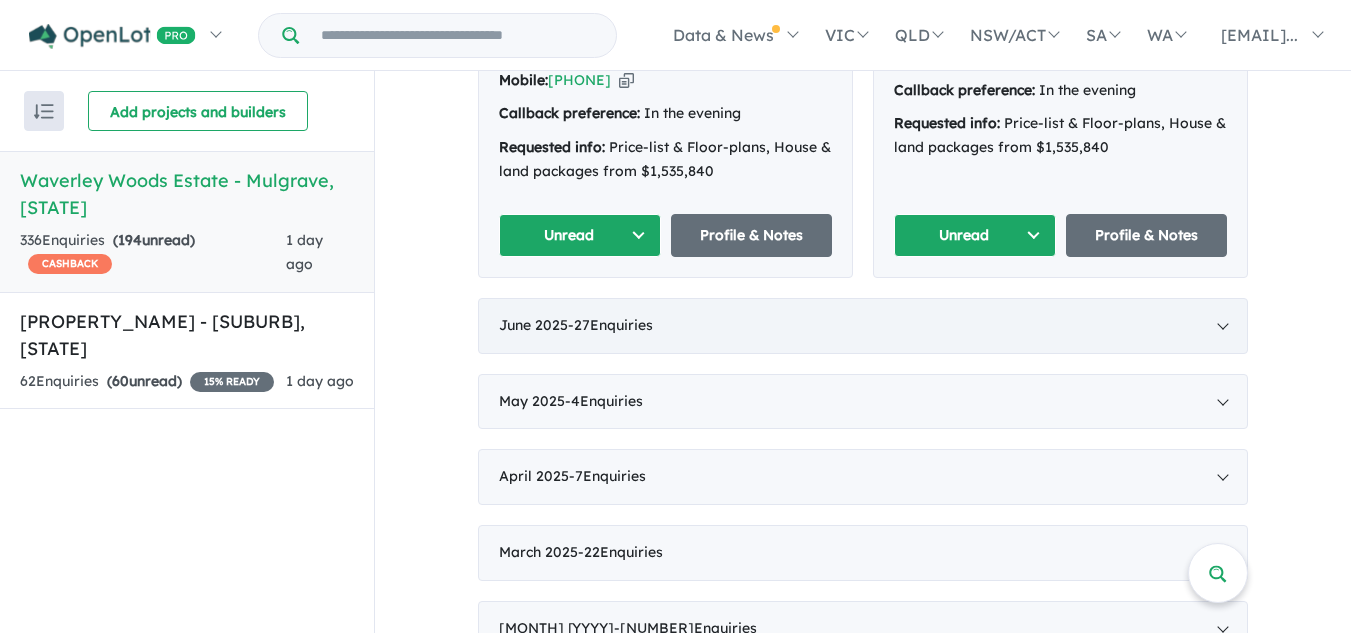 click on "[MONTH] [YYYY] - [NUMBER] Enquir ies ( [NUMBER] unread)" at bounding box center [863, 326] 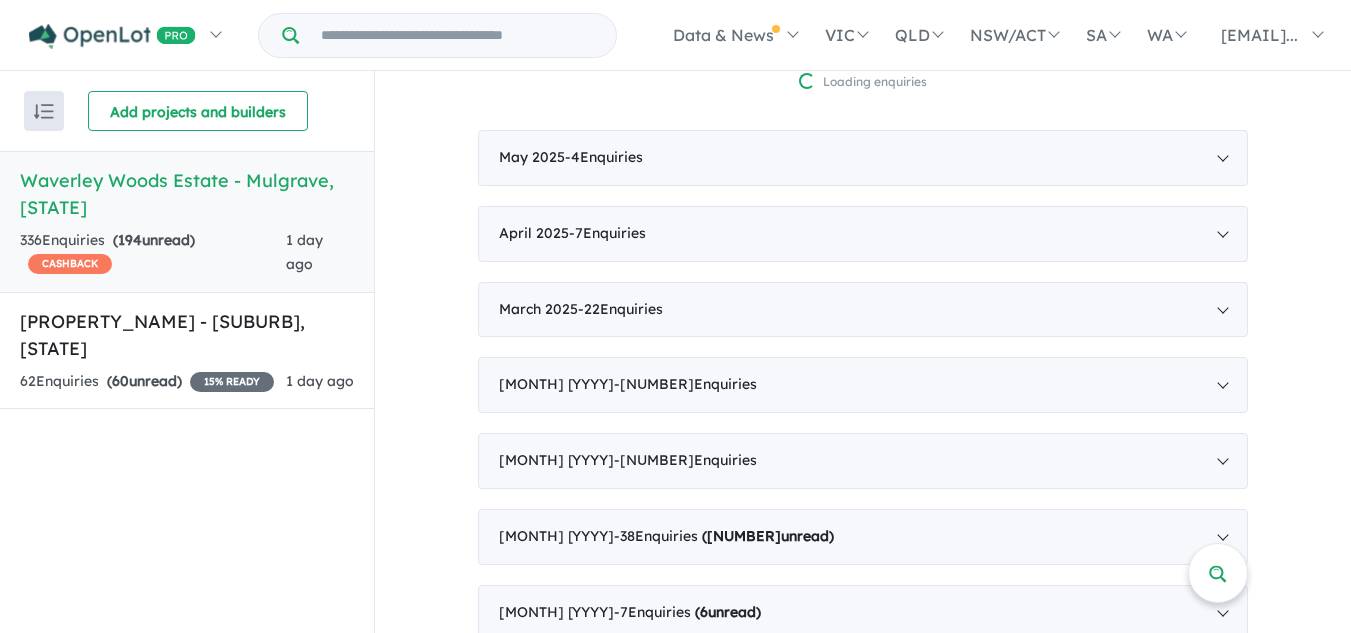 scroll, scrollTop: 0, scrollLeft: 0, axis: both 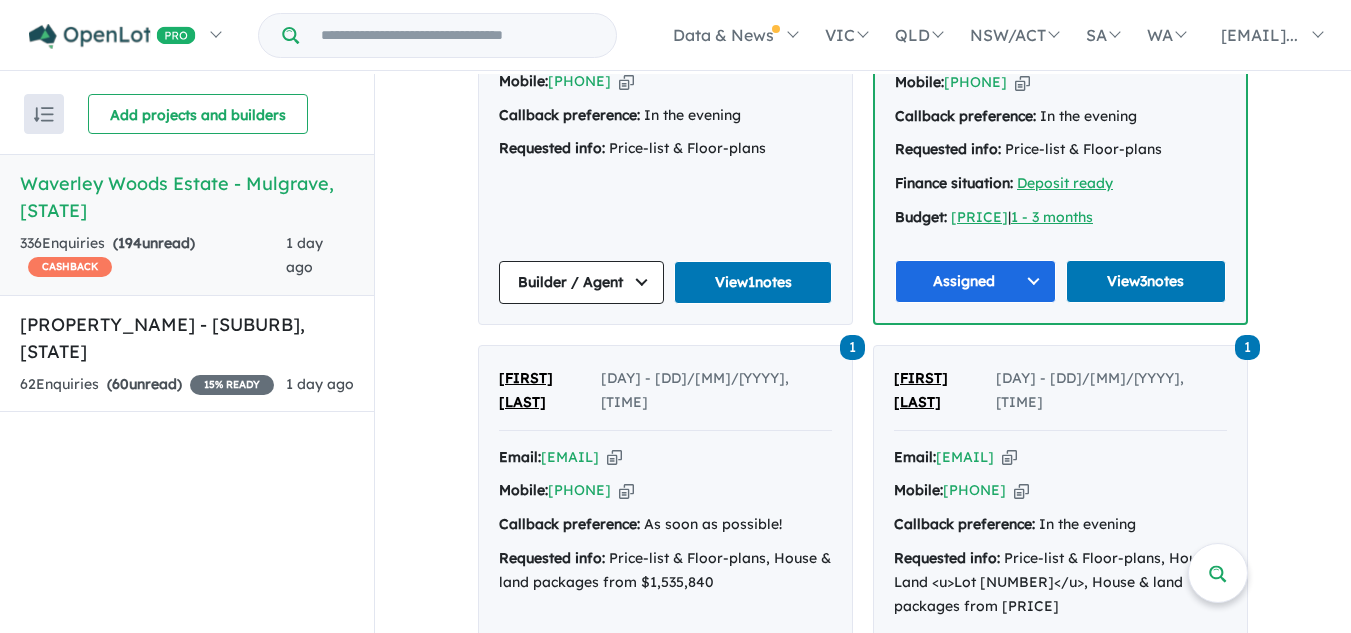 click on "View  1  notes" at bounding box center [752, 669] 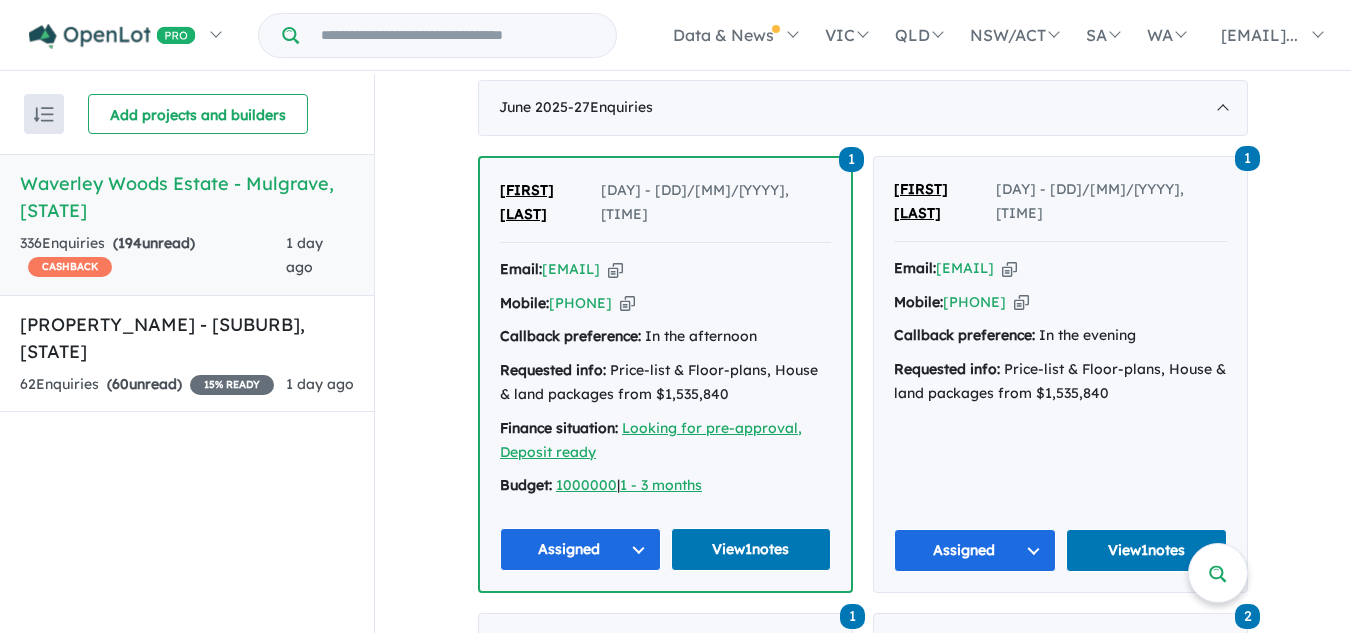 scroll, scrollTop: 800, scrollLeft: 0, axis: vertical 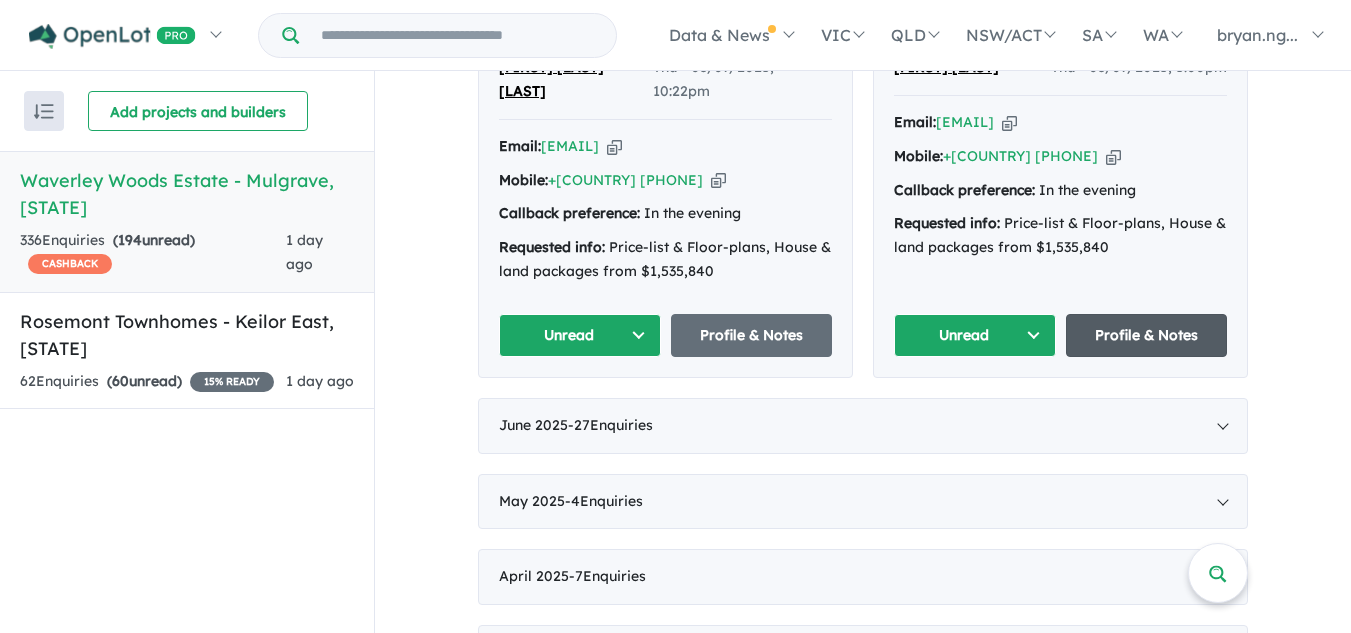click on "Profile & Notes" at bounding box center (1147, 335) 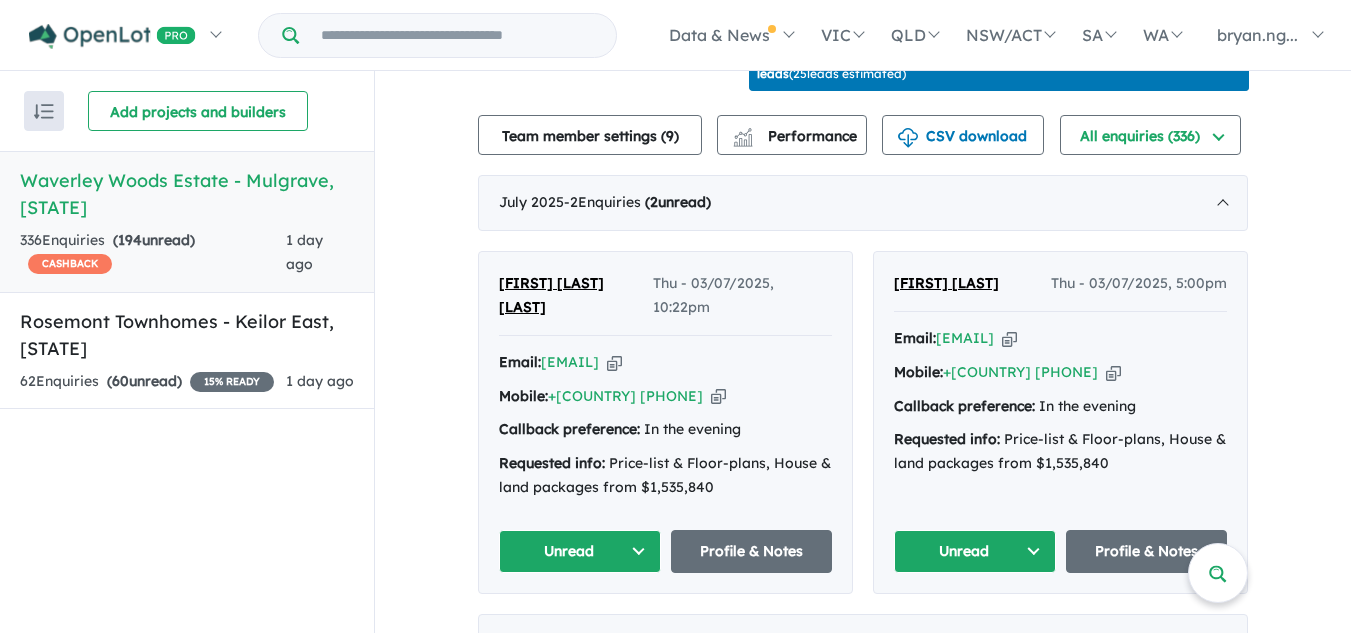 scroll, scrollTop: 600, scrollLeft: 0, axis: vertical 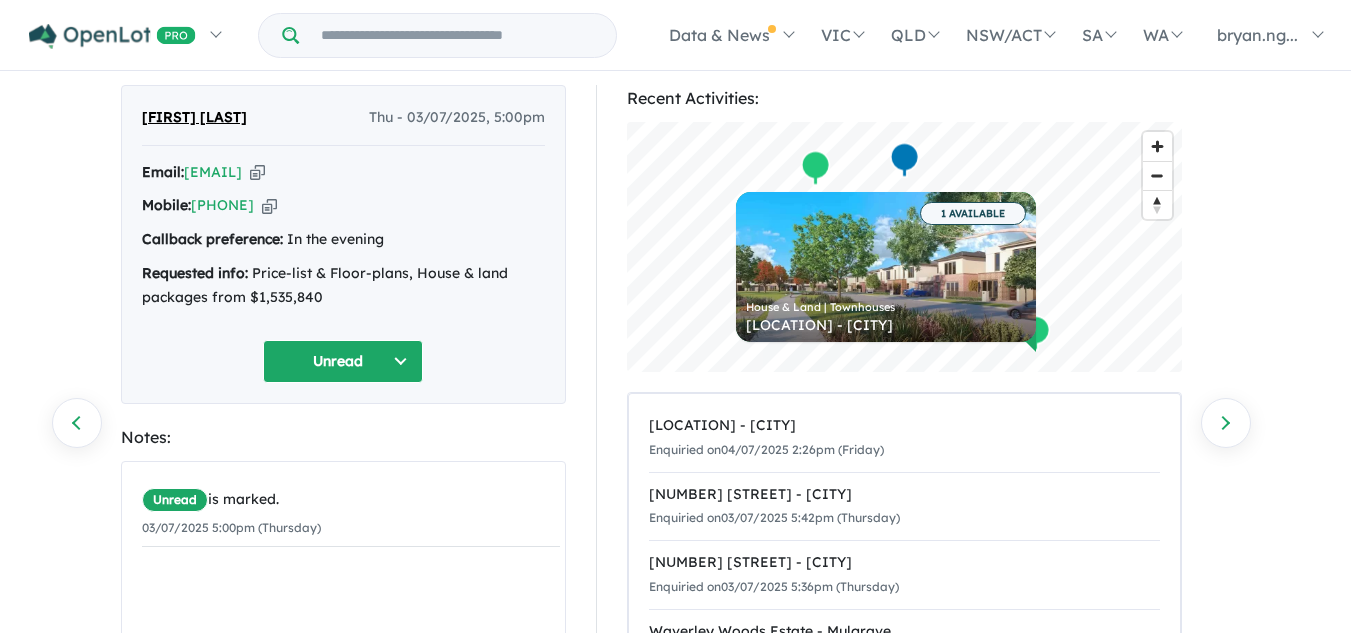click on "Unread" at bounding box center (343, 361) 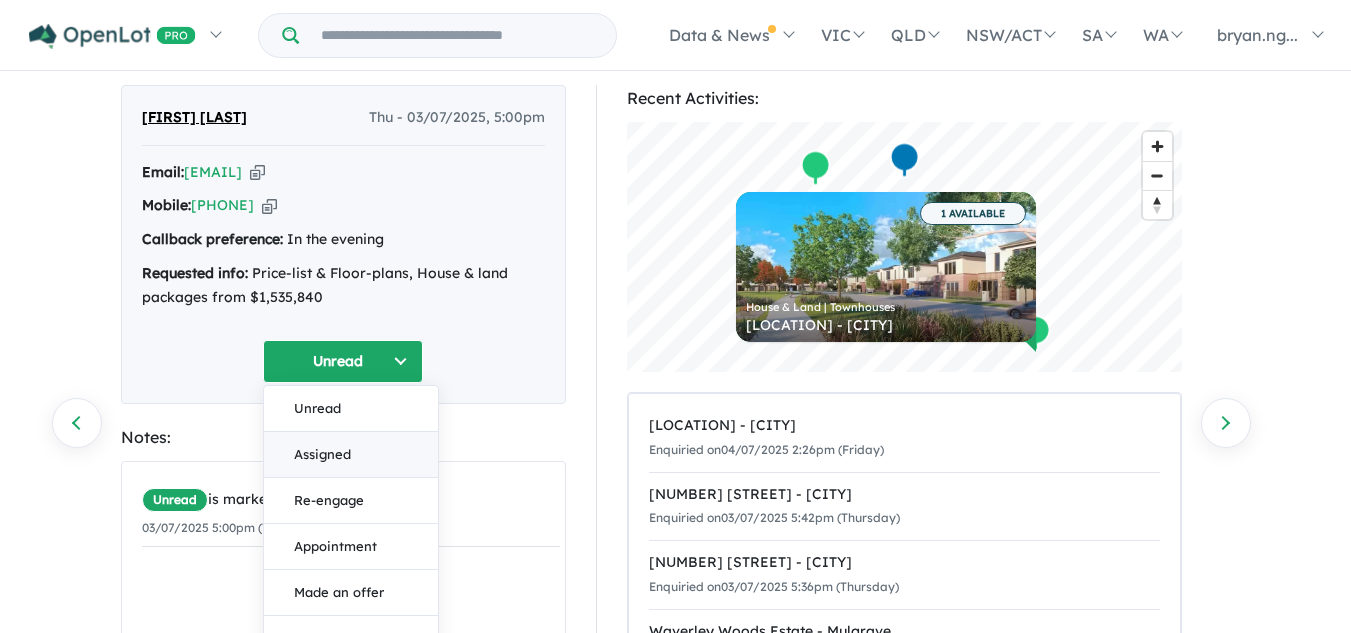 click on "Assigned" at bounding box center [351, 455] 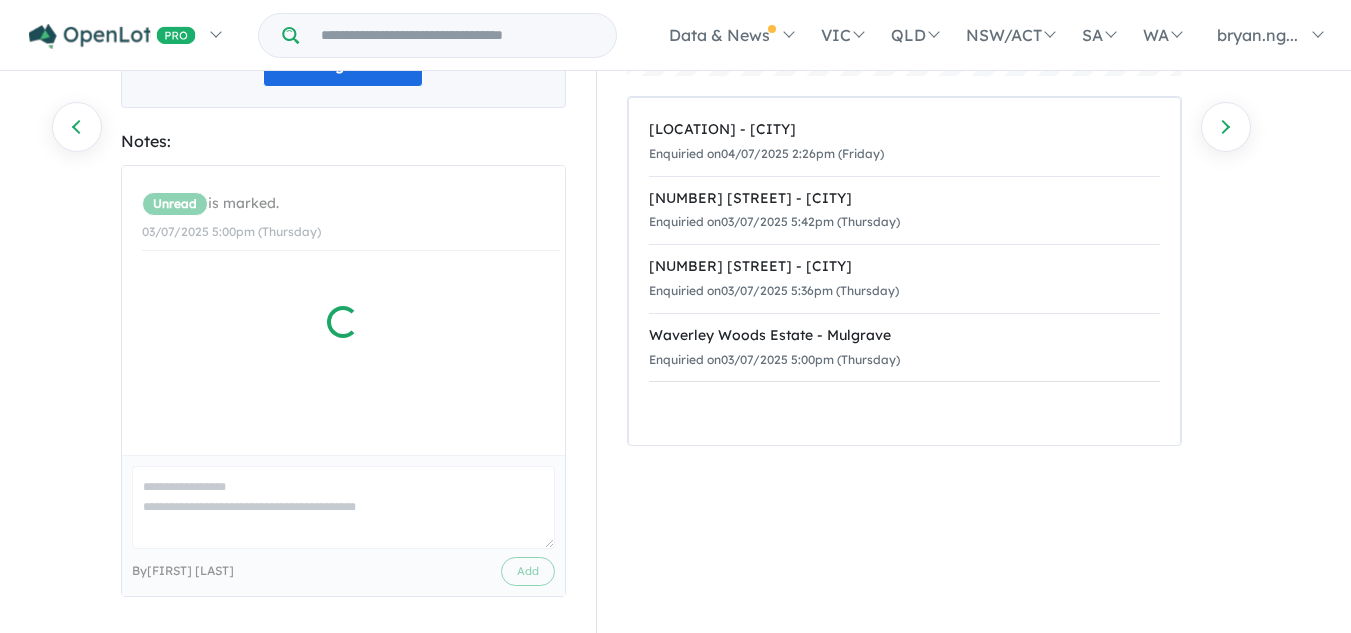 scroll, scrollTop: 353, scrollLeft: 0, axis: vertical 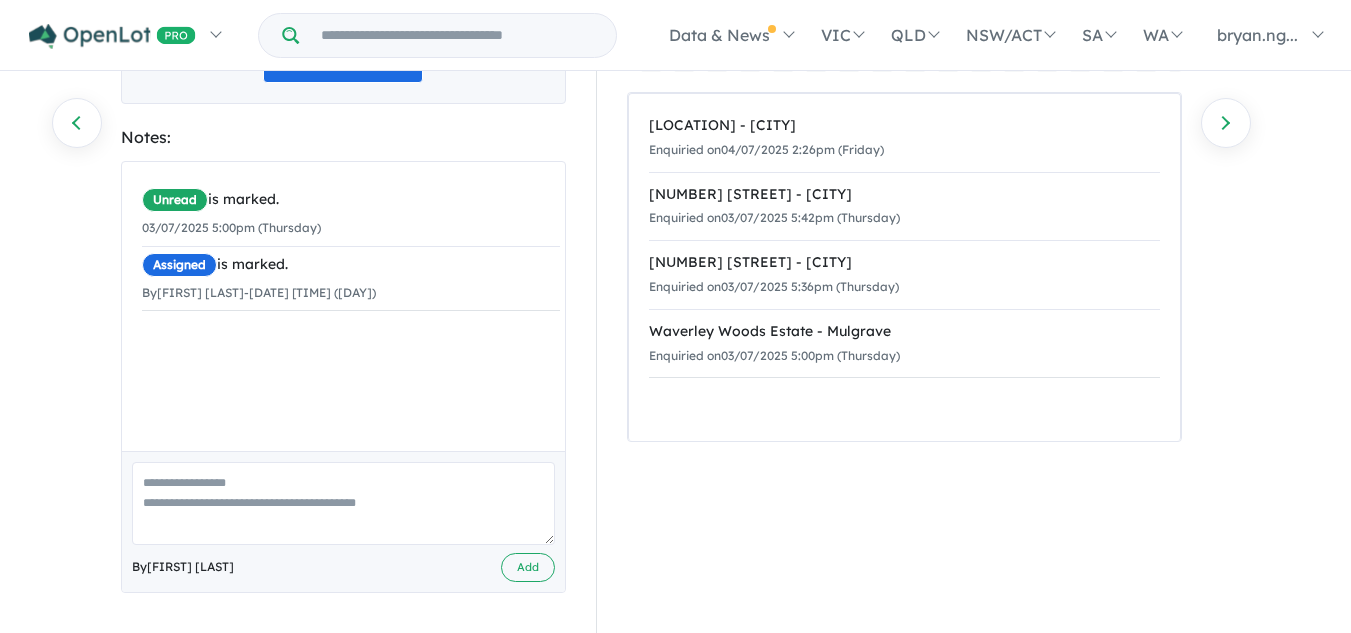click at bounding box center (343, 503) 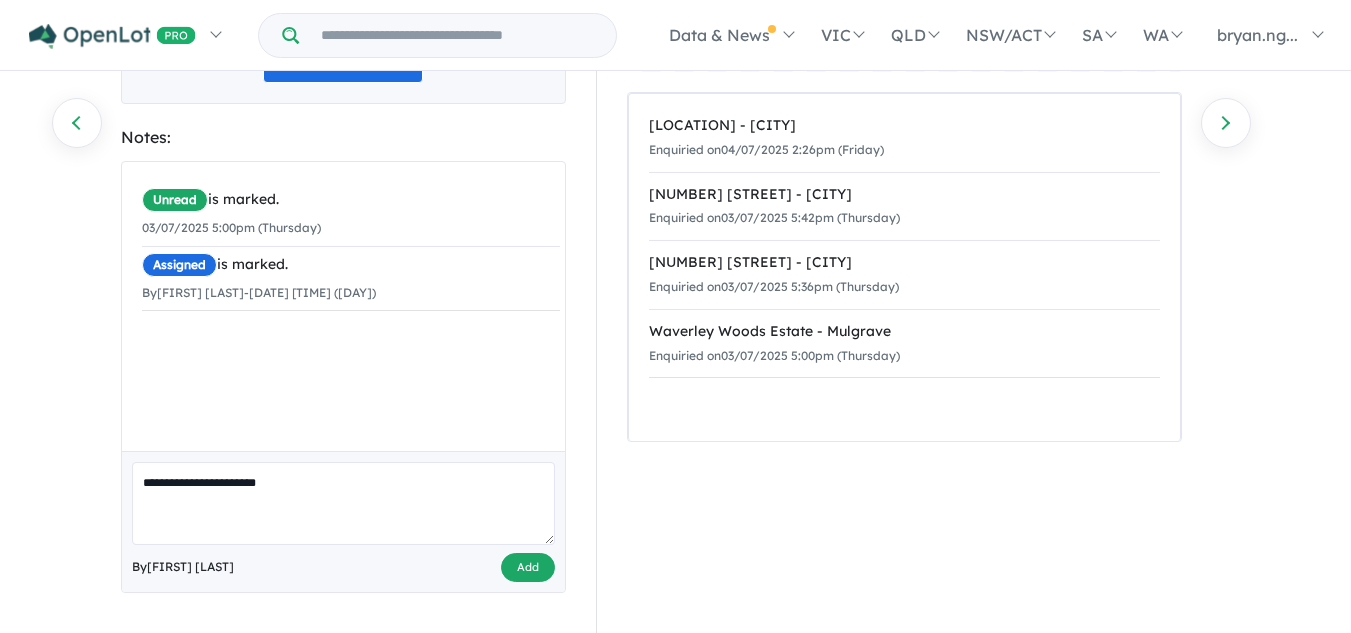 type on "**********" 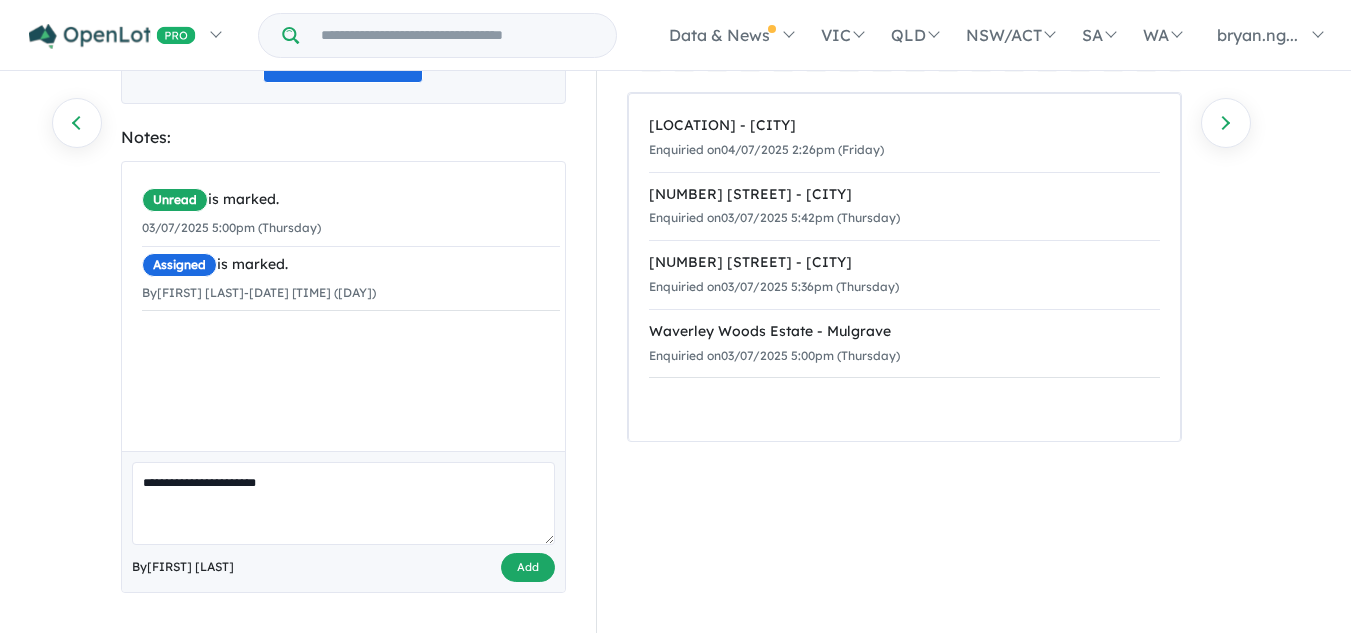 click on "Add" at bounding box center (528, 567) 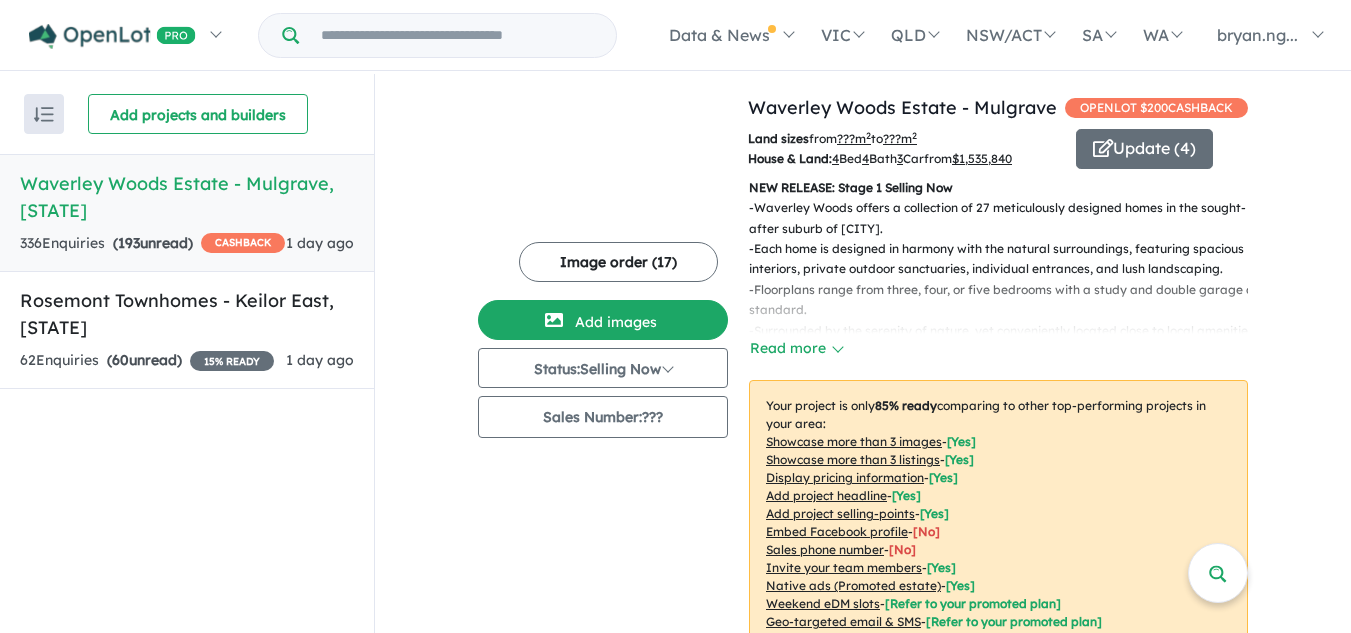 scroll, scrollTop: 3, scrollLeft: 0, axis: vertical 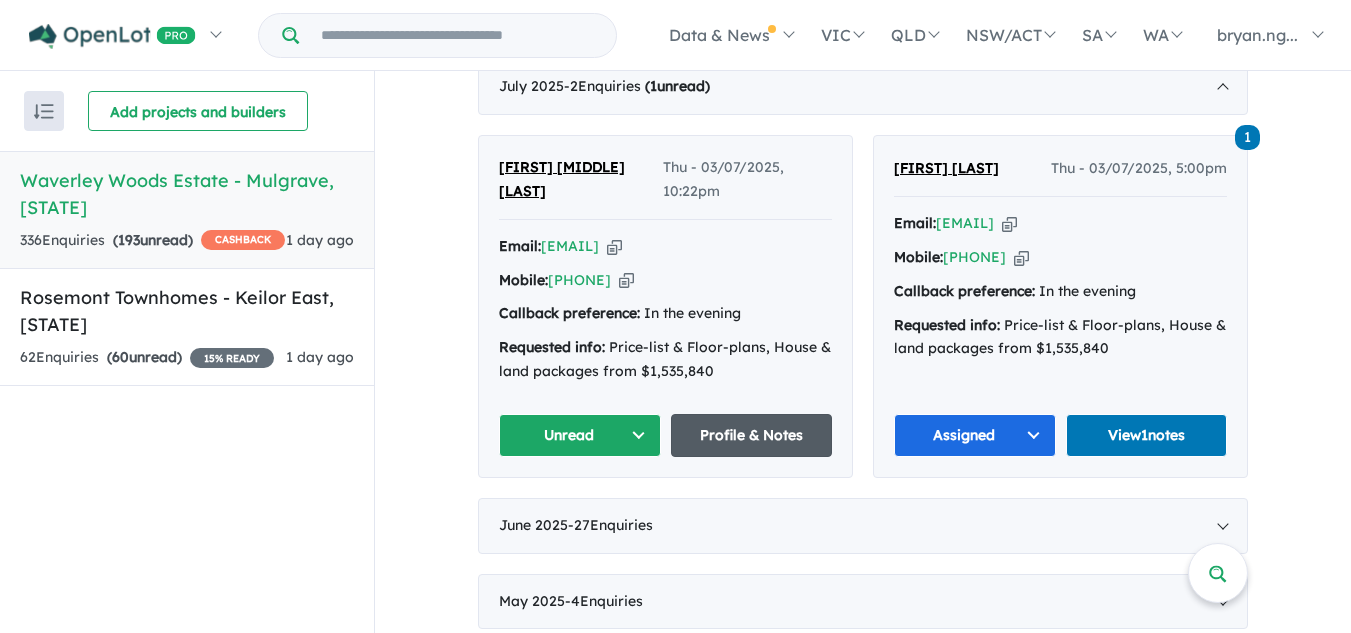 click on "Profile & Notes" at bounding box center [752, 435] 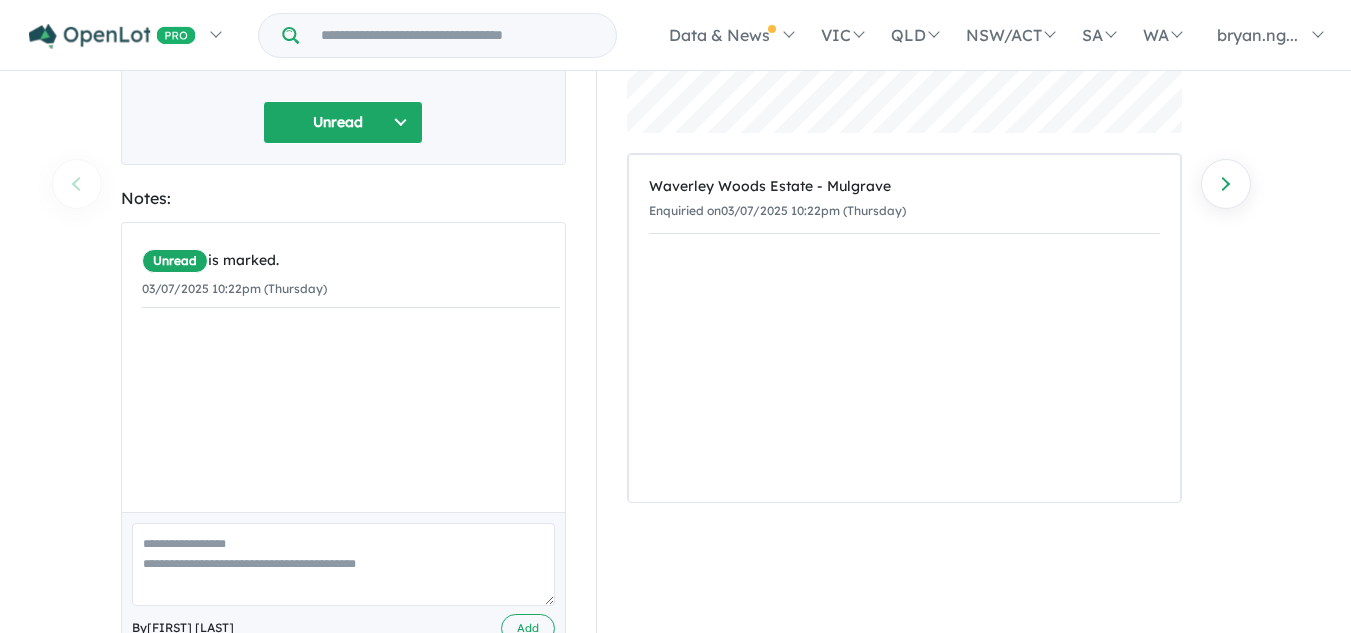 scroll, scrollTop: 300, scrollLeft: 0, axis: vertical 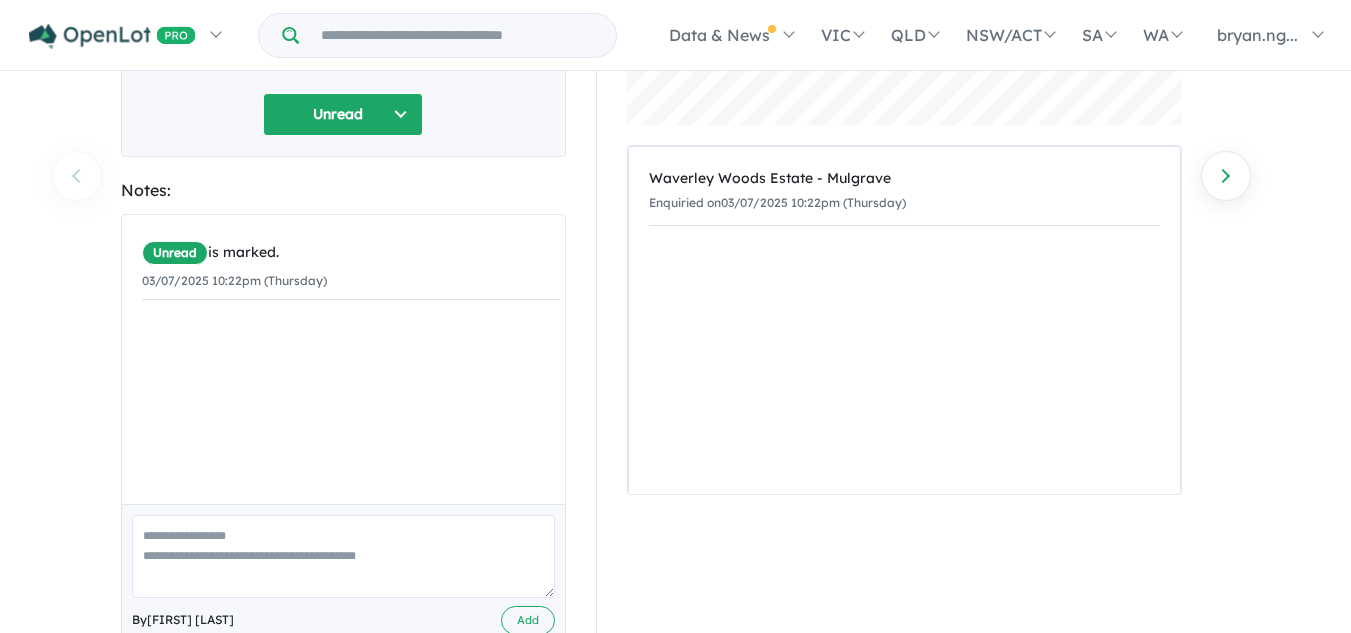 click on "Unread" at bounding box center [343, 114] 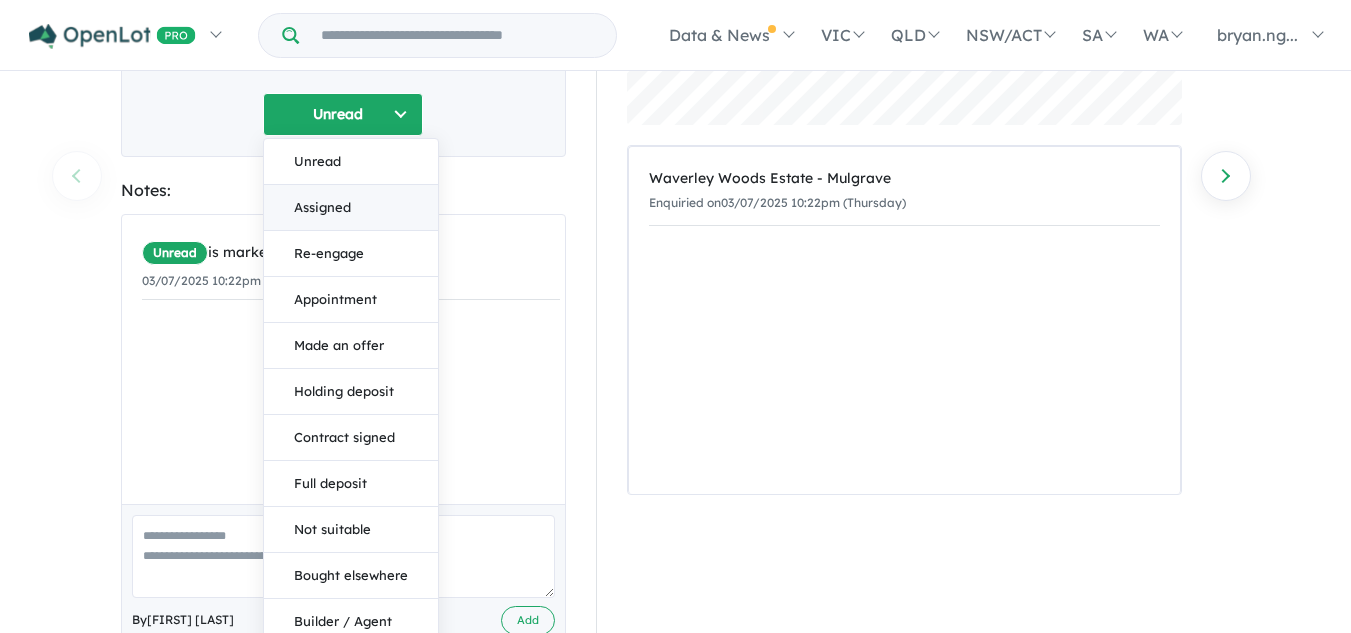 click on "Assigned" at bounding box center (351, 208) 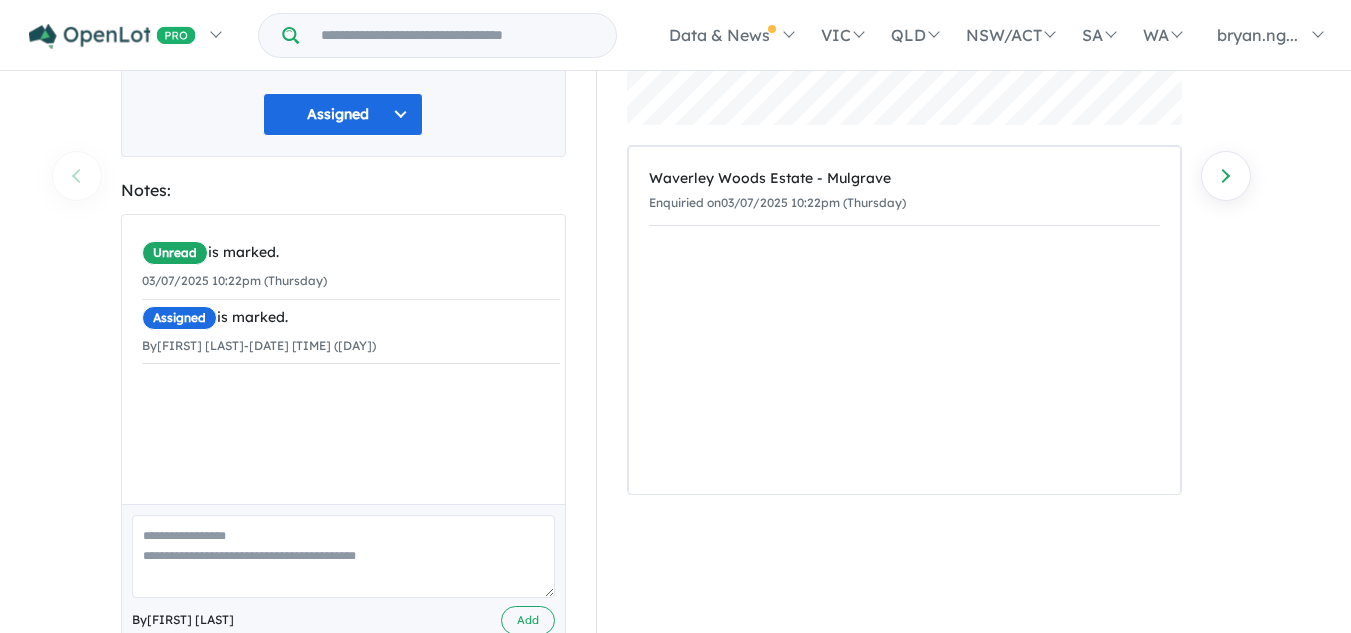 scroll, scrollTop: 353, scrollLeft: 0, axis: vertical 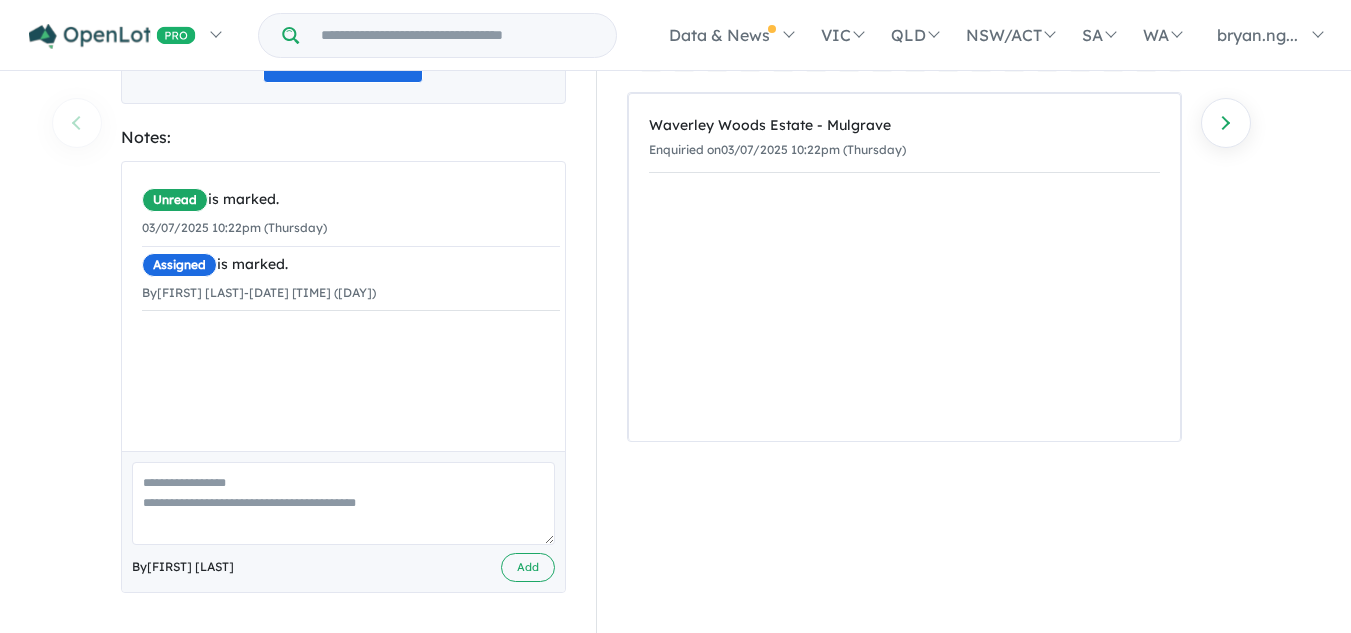 click at bounding box center [343, 503] 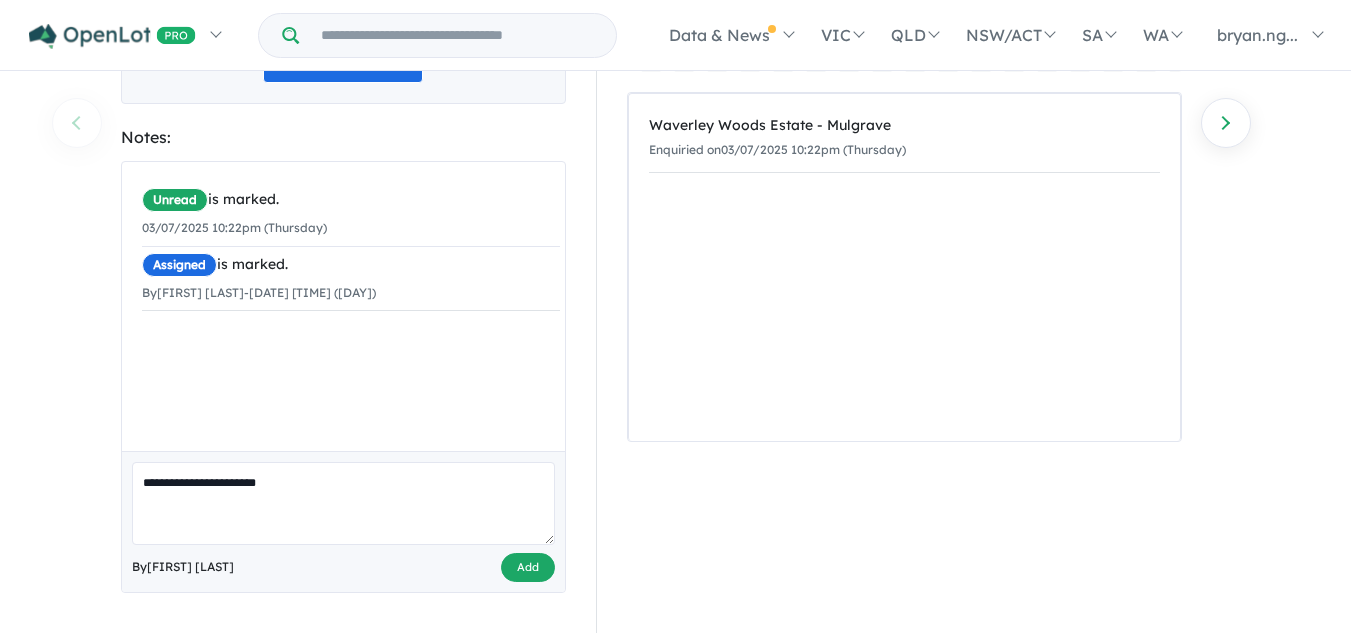 type on "**********" 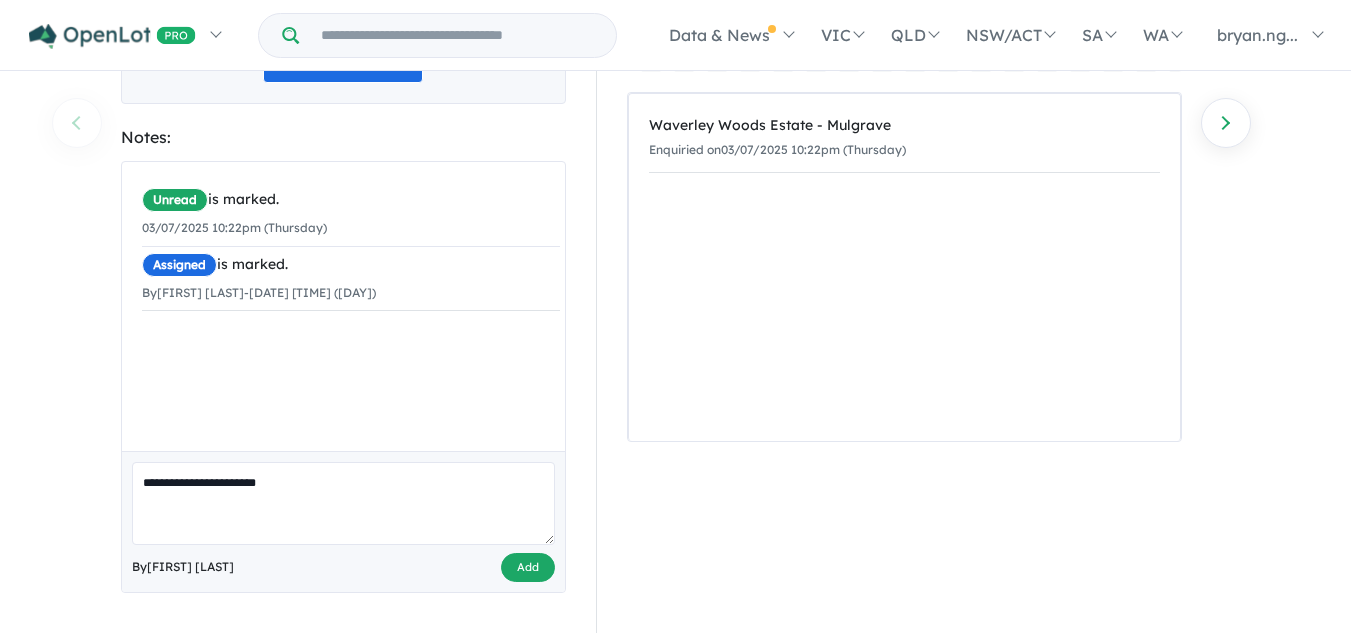 click on "Add" at bounding box center (528, 567) 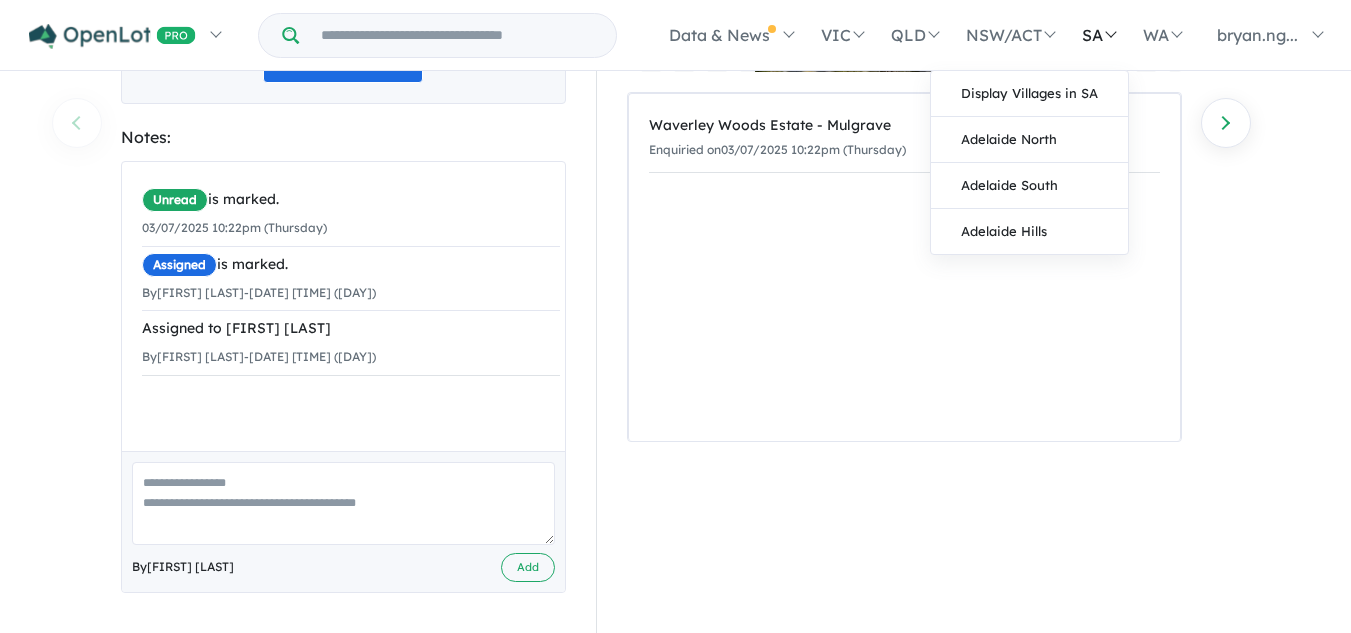 scroll, scrollTop: 275, scrollLeft: 0, axis: vertical 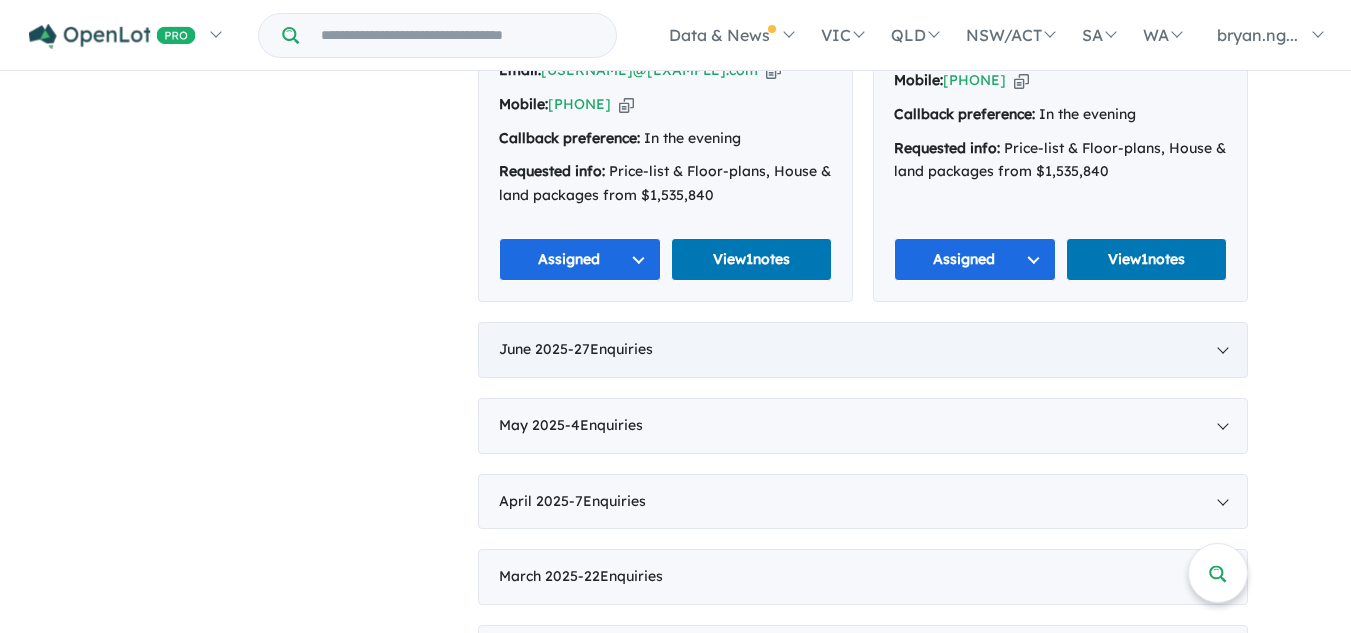 click on "[MONTH] [YYYY] - [NUMBER] Enquir ies ( [NUMBER] unread)" at bounding box center (863, 350) 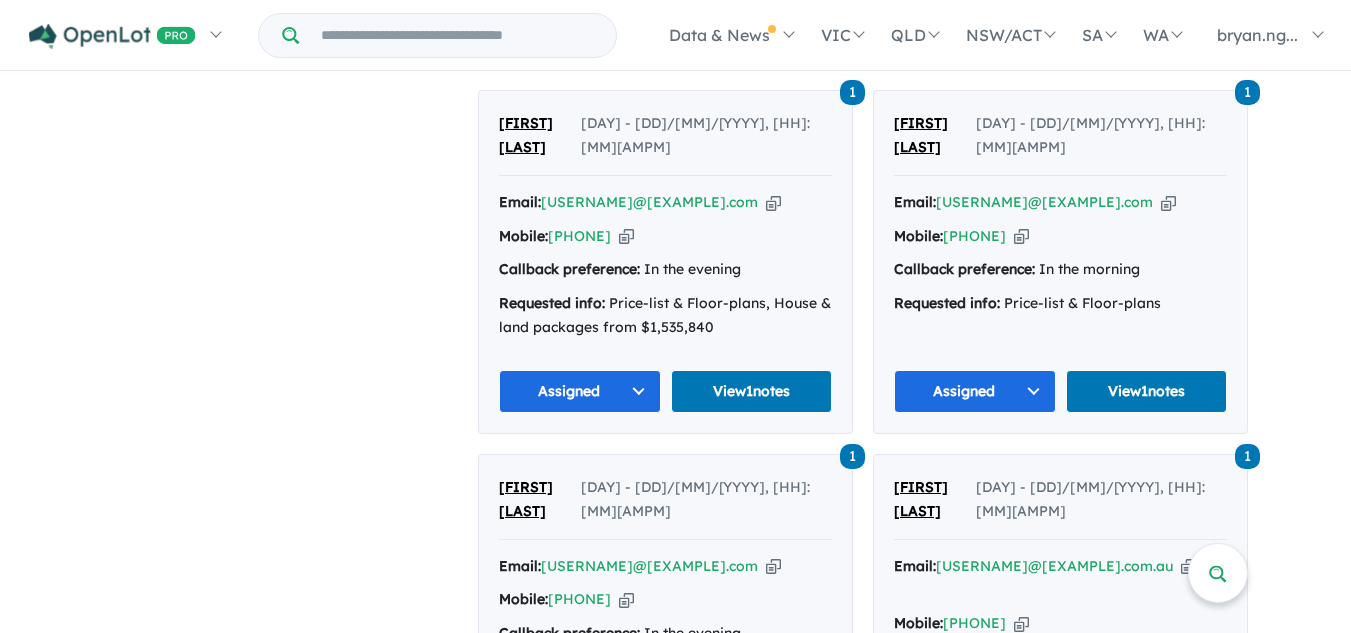 scroll, scrollTop: 4862, scrollLeft: 0, axis: vertical 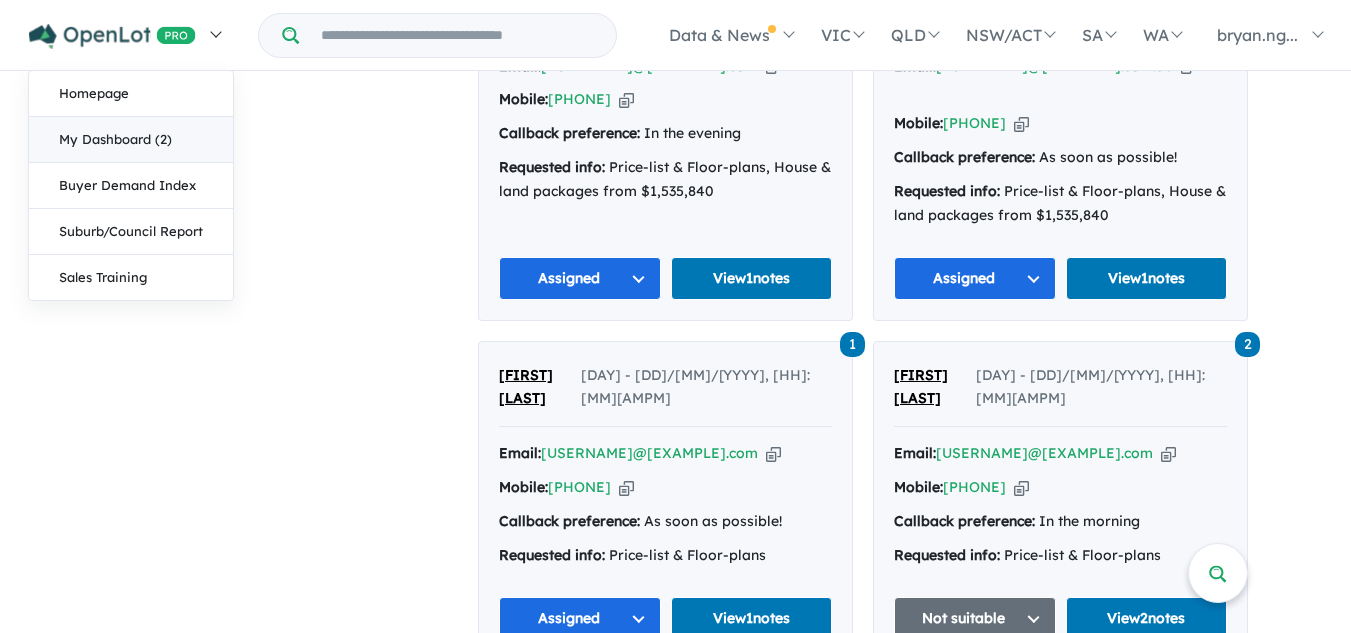 click on "My Dashboard (2)" at bounding box center (131, 140) 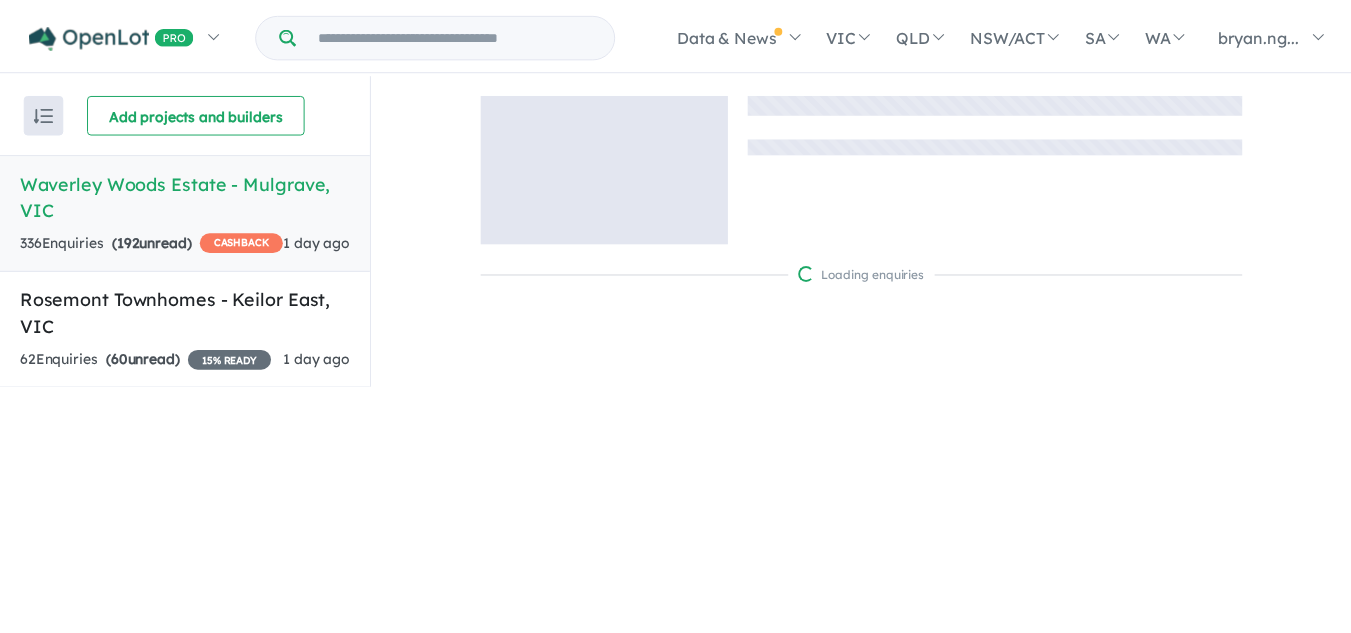 scroll, scrollTop: 0, scrollLeft: 0, axis: both 